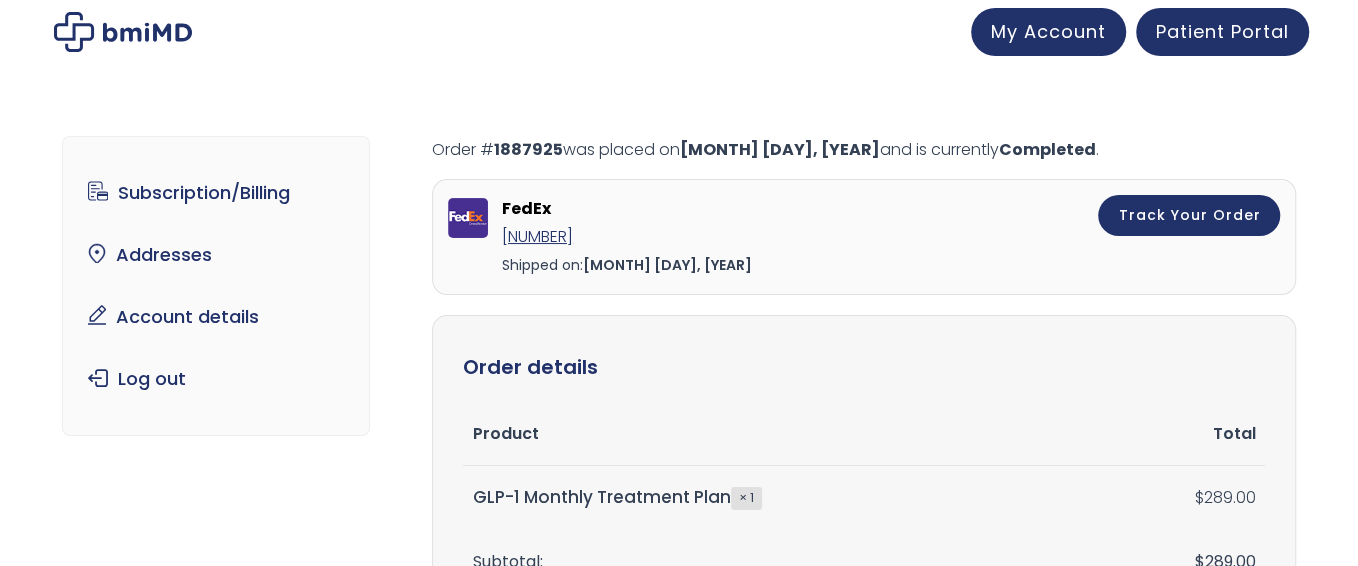 scroll, scrollTop: 0, scrollLeft: 0, axis: both 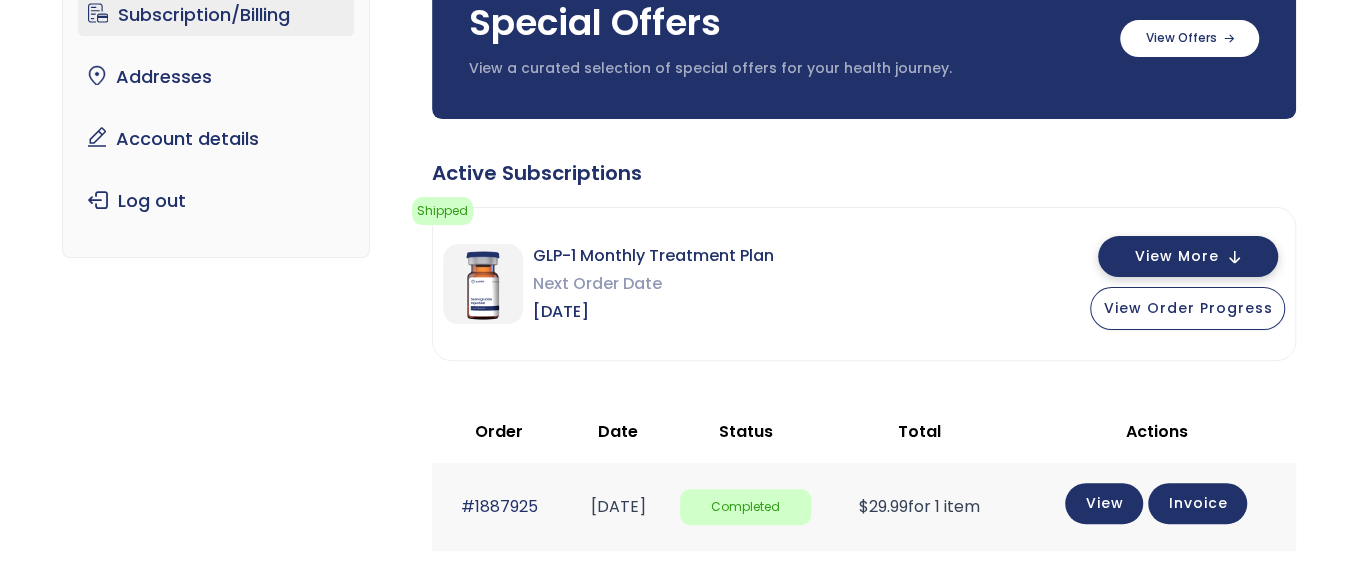 click on "View More" at bounding box center [1176, 256] 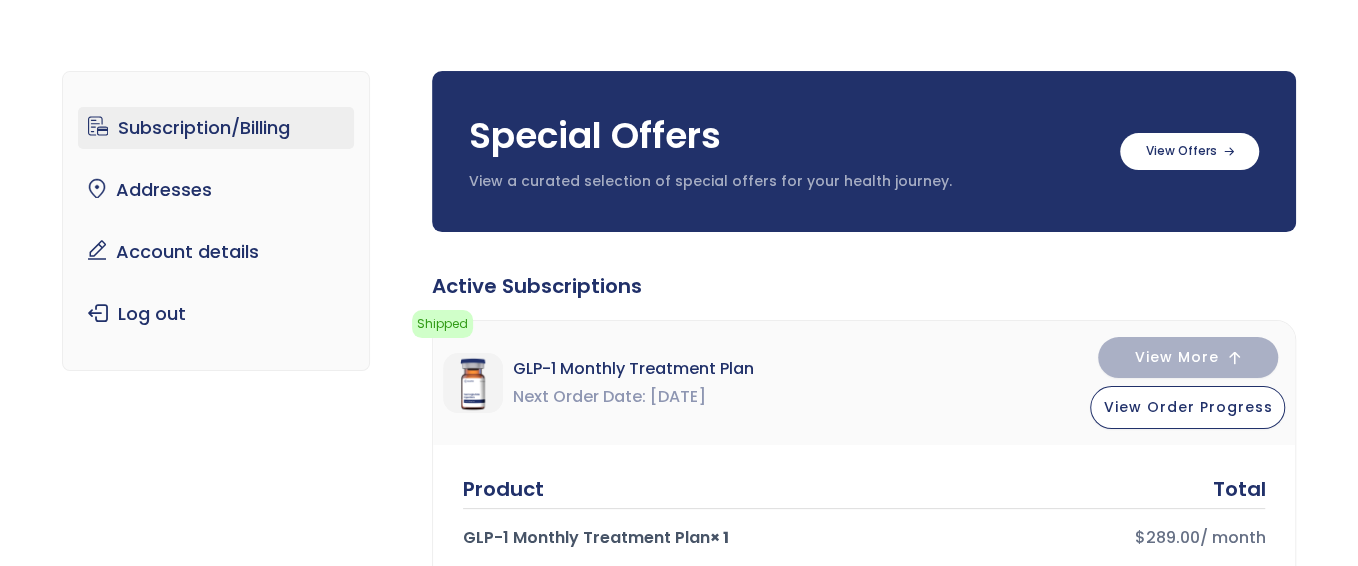 scroll, scrollTop: 0, scrollLeft: 0, axis: both 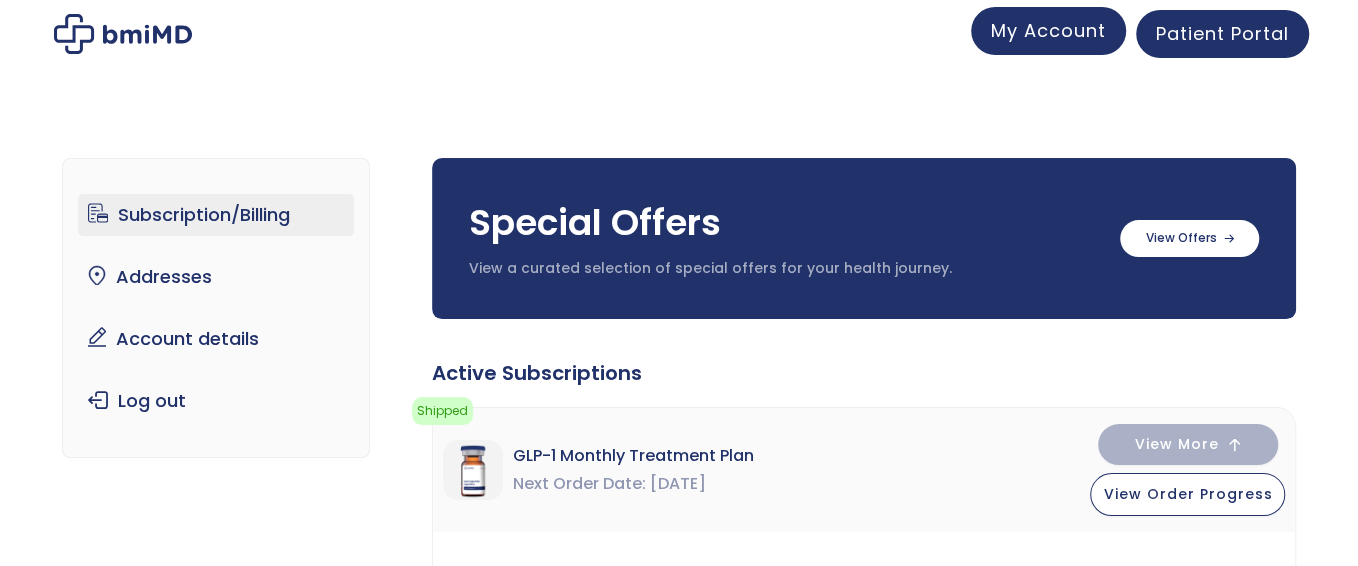 click on "My Account" at bounding box center (1048, 30) 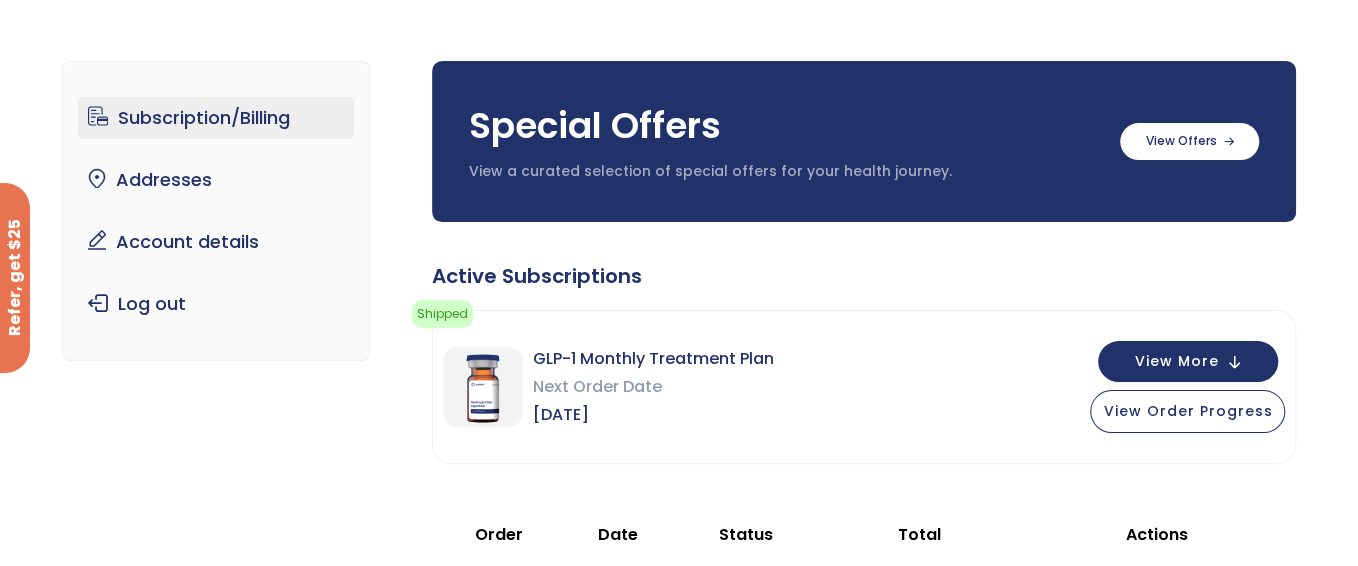 scroll, scrollTop: 100, scrollLeft: 0, axis: vertical 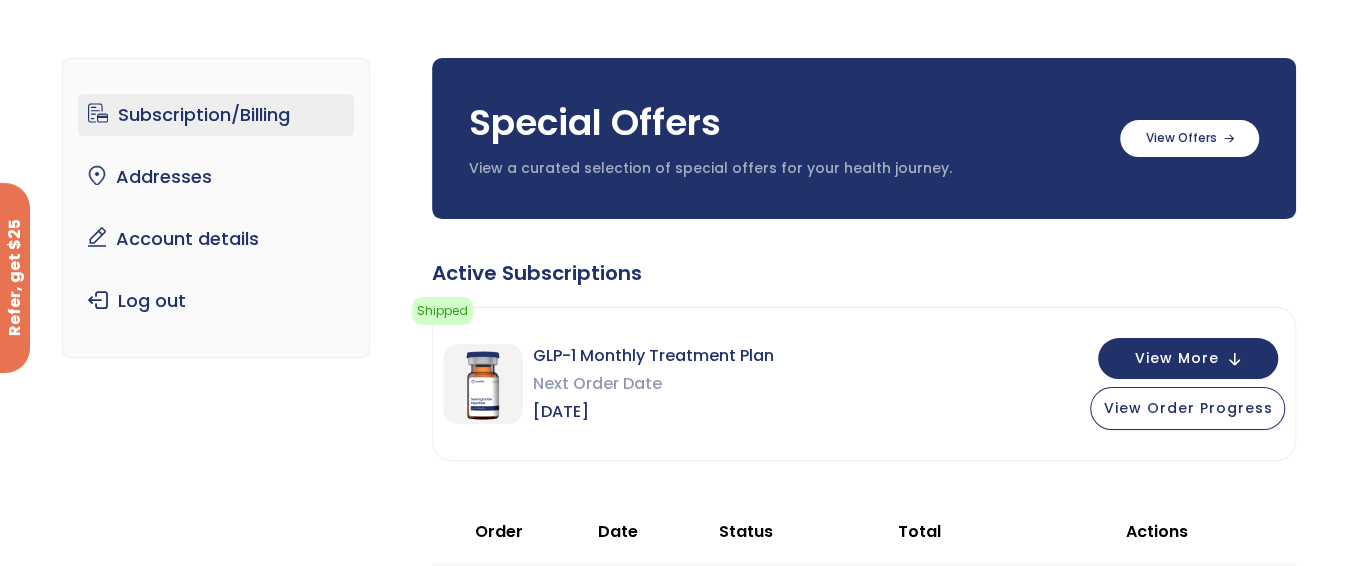click on "Next Order Date" at bounding box center [653, 384] 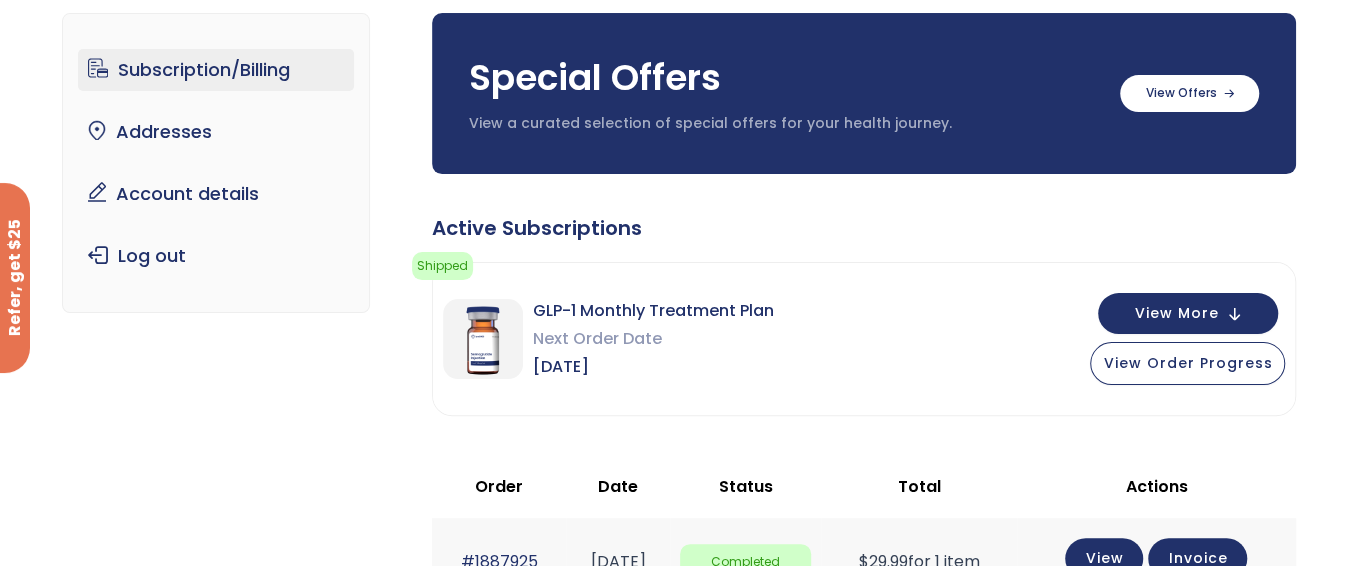 scroll, scrollTop: 122, scrollLeft: 0, axis: vertical 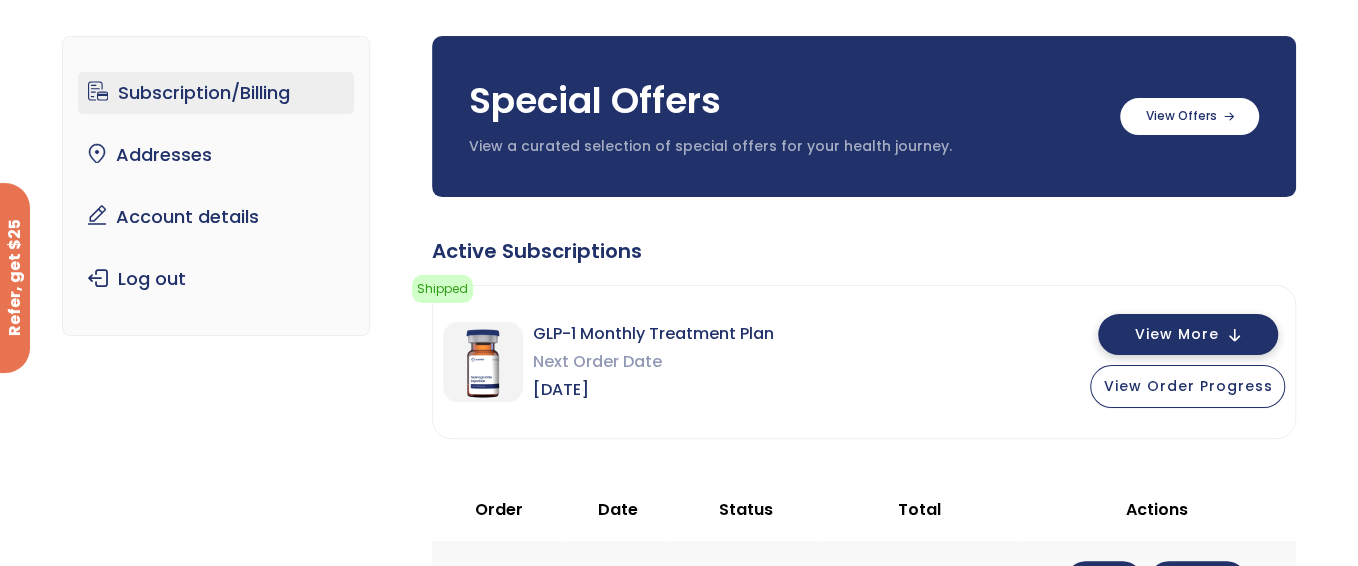 click on "View More" at bounding box center [1176, 334] 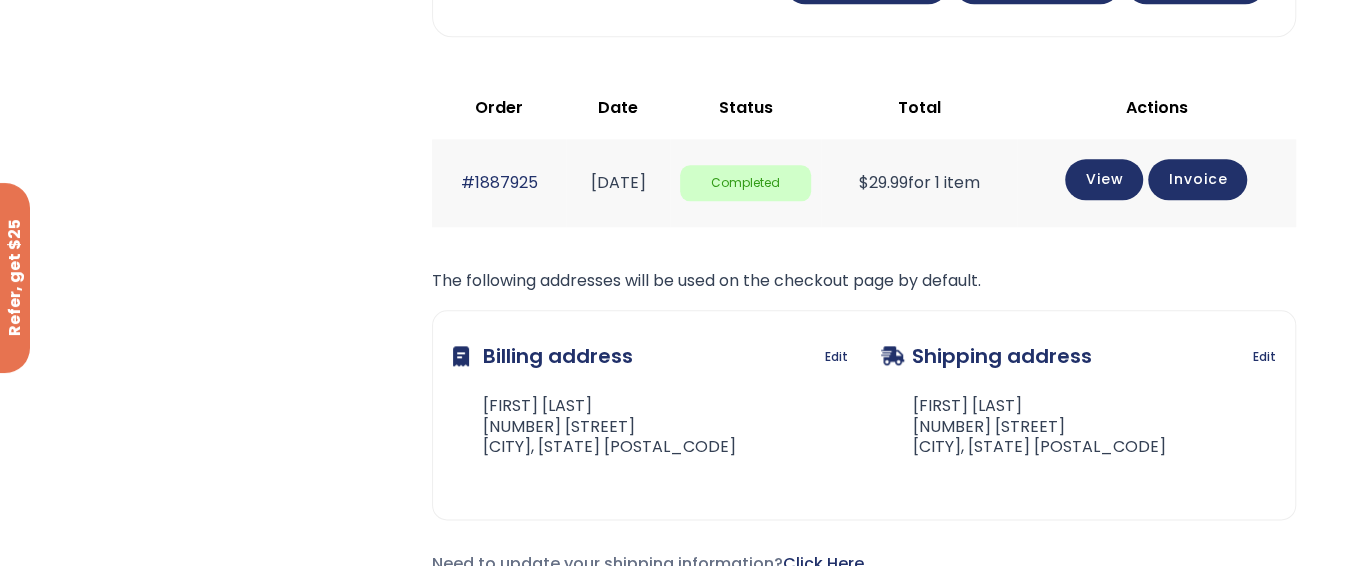 scroll, scrollTop: 1226, scrollLeft: 0, axis: vertical 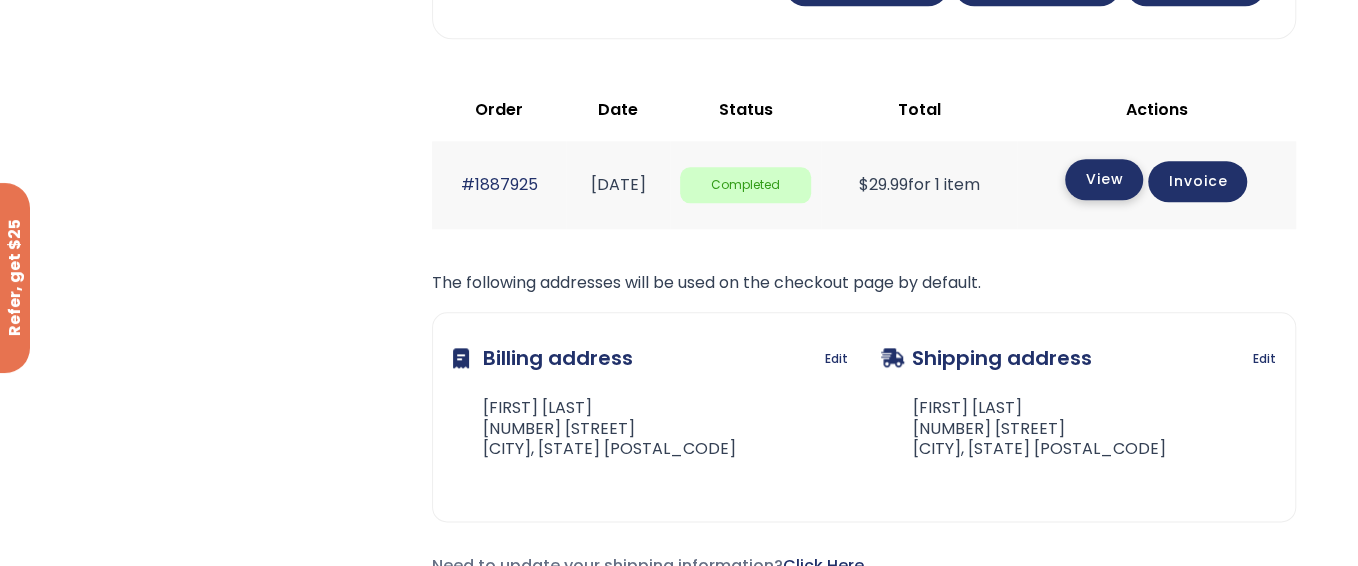 click on "View" 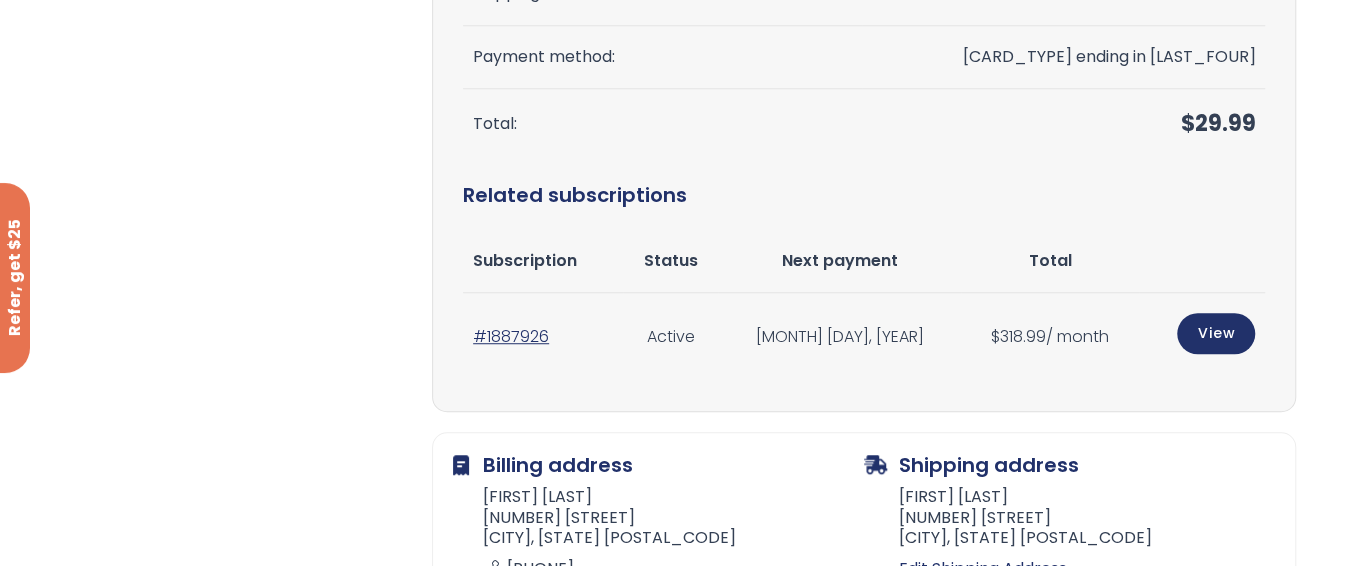 scroll, scrollTop: 700, scrollLeft: 0, axis: vertical 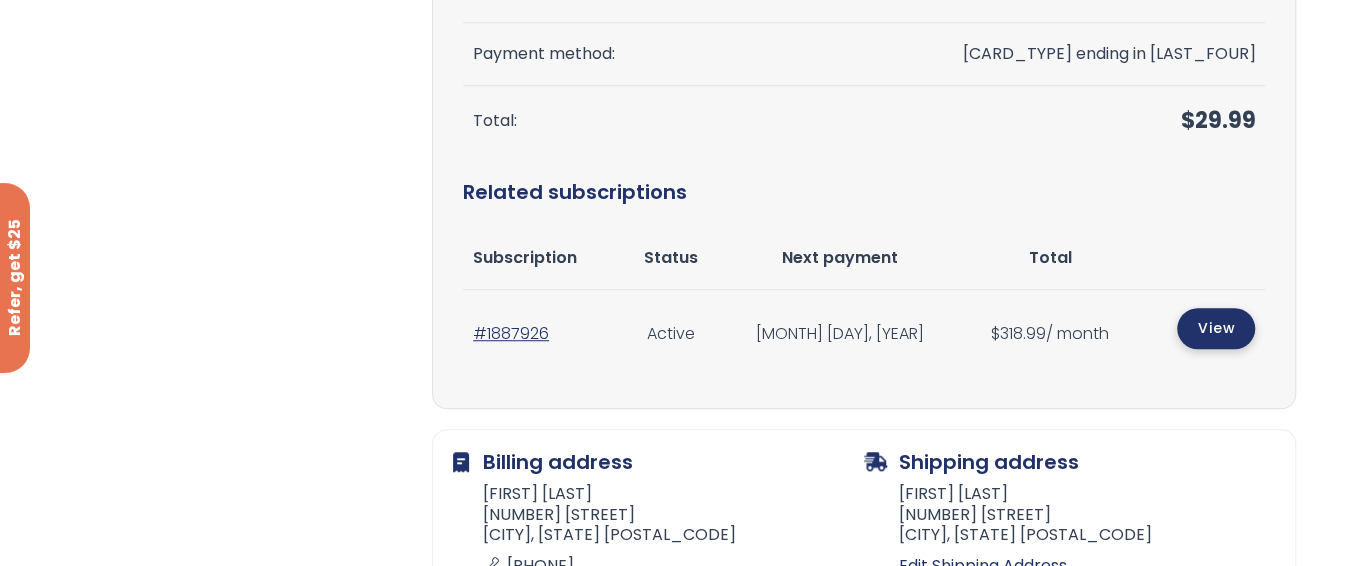 click on "View" at bounding box center (1216, 328) 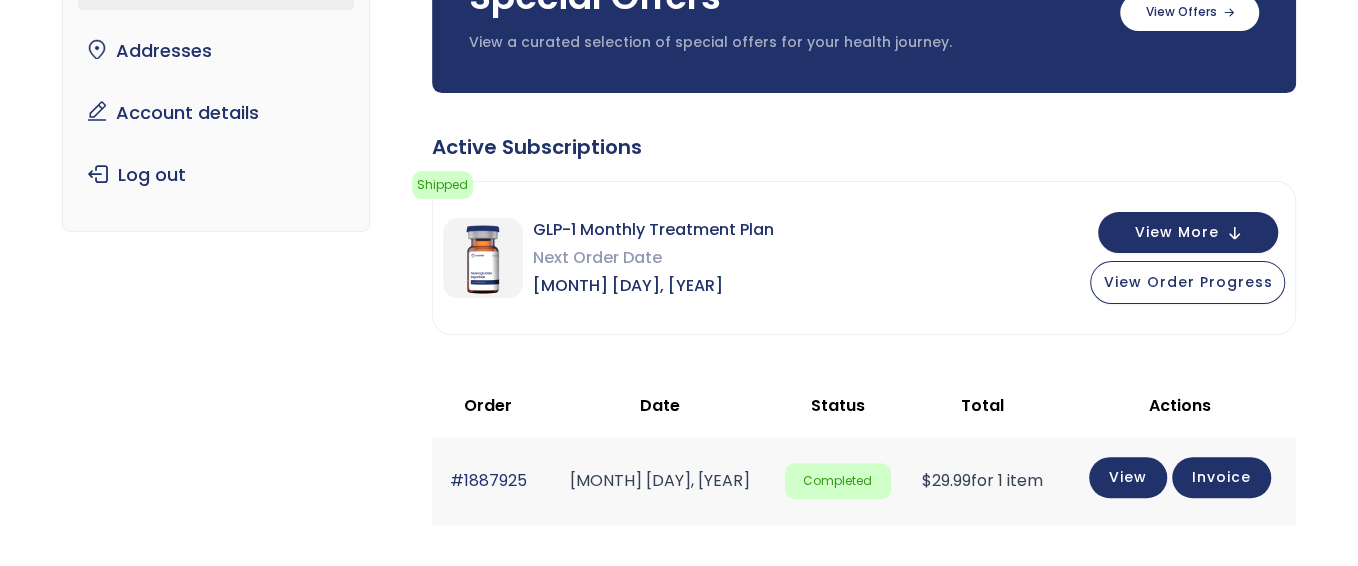 scroll, scrollTop: 200, scrollLeft: 0, axis: vertical 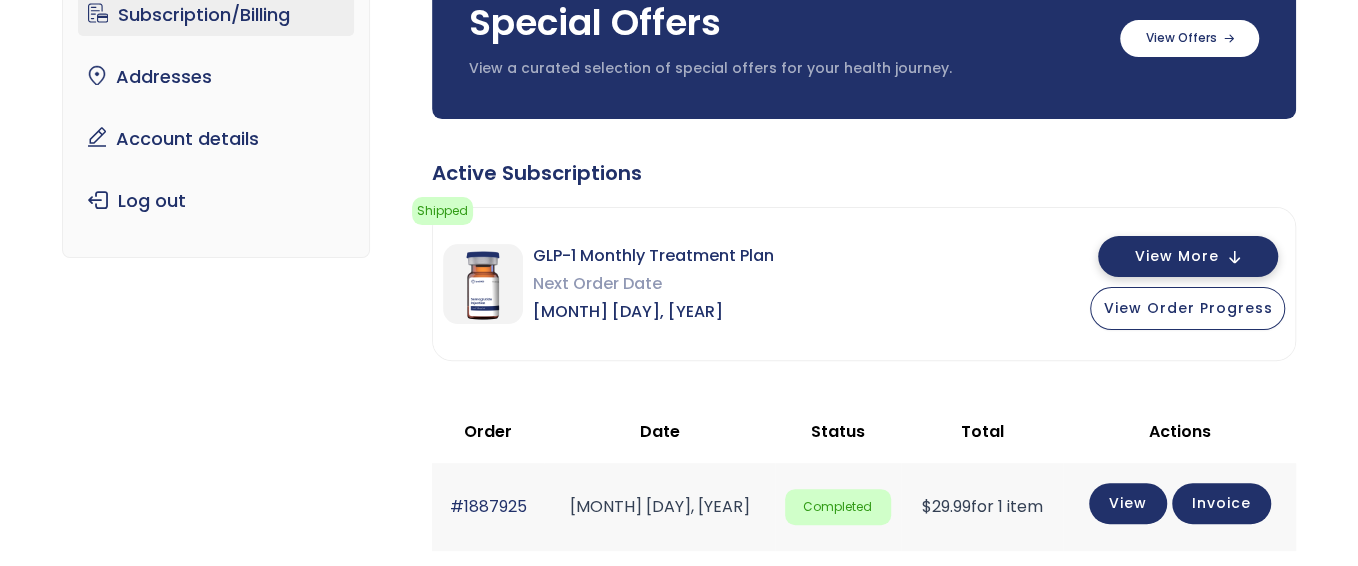 click on "View More" at bounding box center (1176, 256) 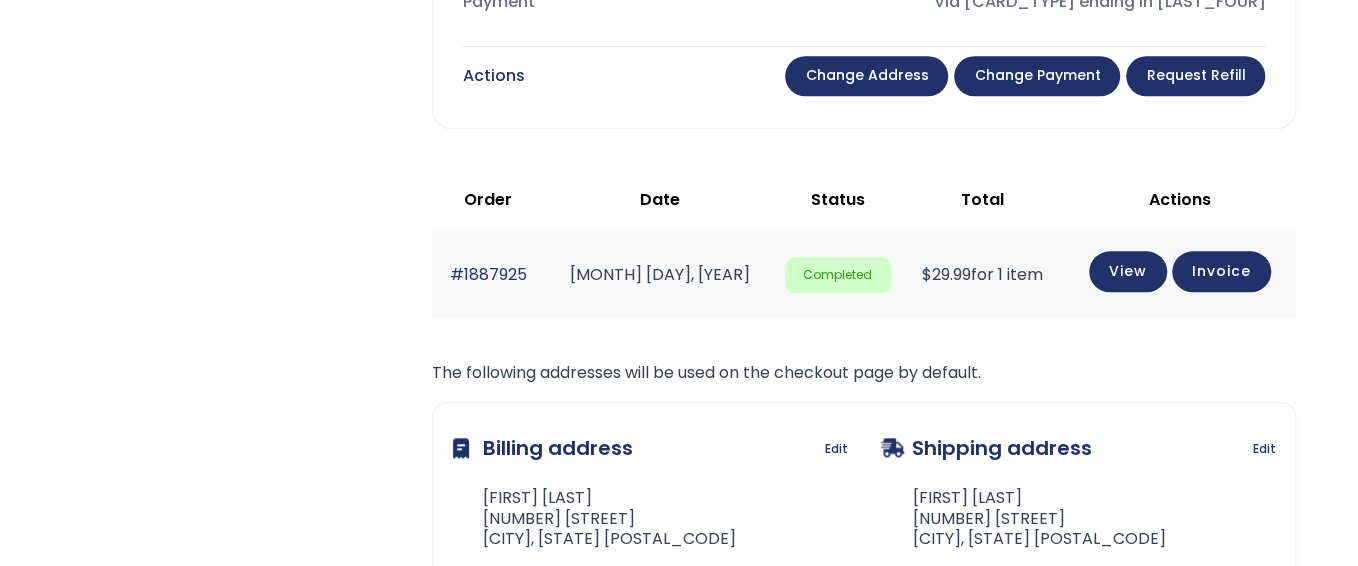 scroll, scrollTop: 1200, scrollLeft: 0, axis: vertical 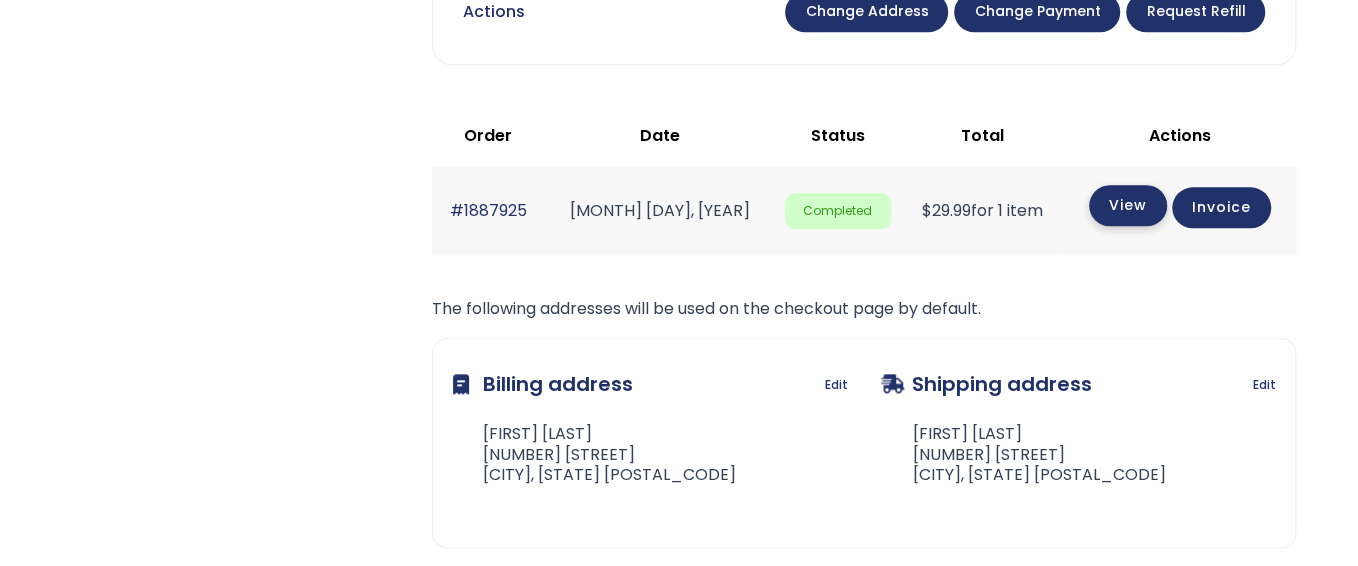 click on "View" 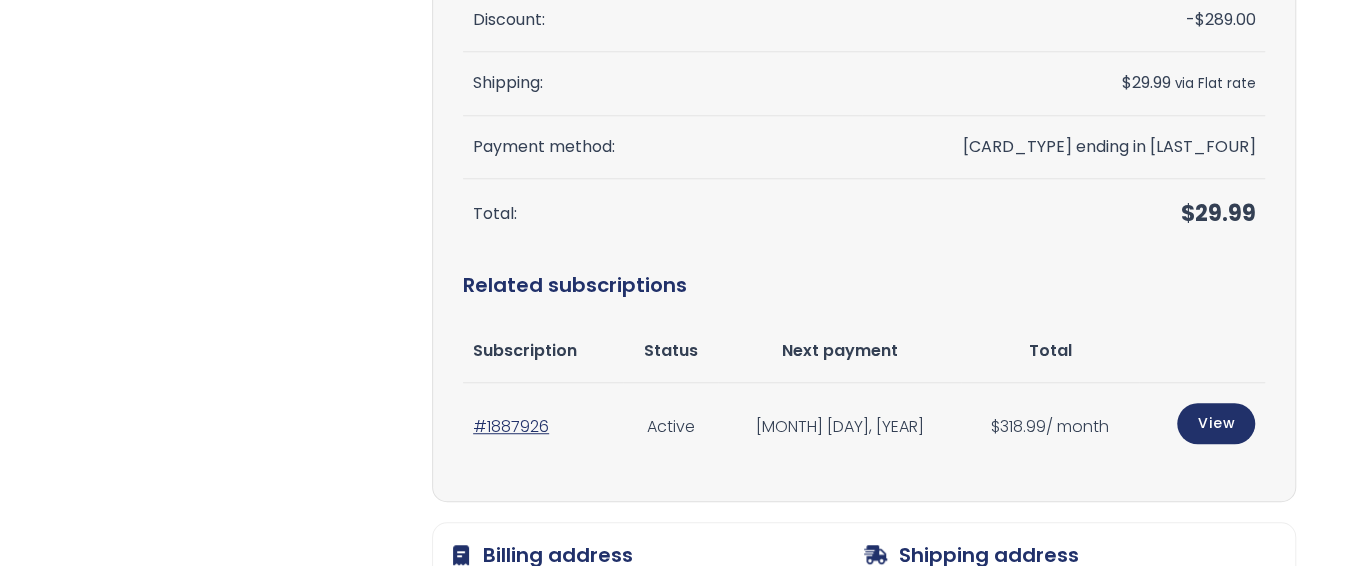 scroll, scrollTop: 600, scrollLeft: 0, axis: vertical 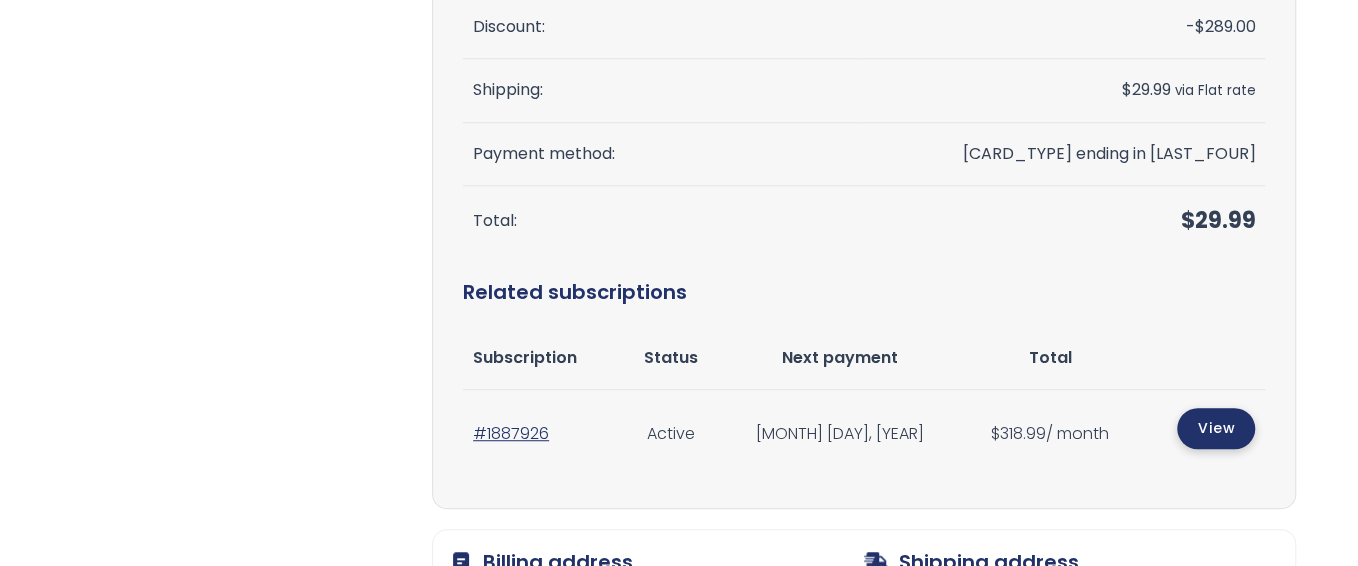 click on "View" at bounding box center (1216, 428) 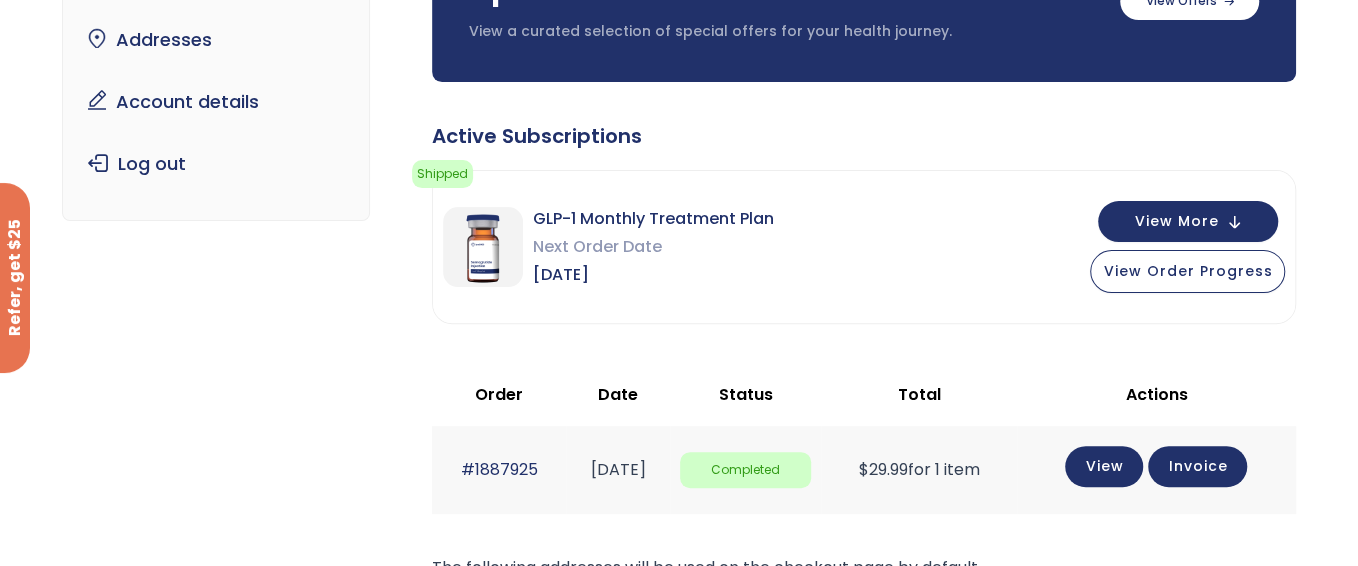 scroll, scrollTop: 300, scrollLeft: 0, axis: vertical 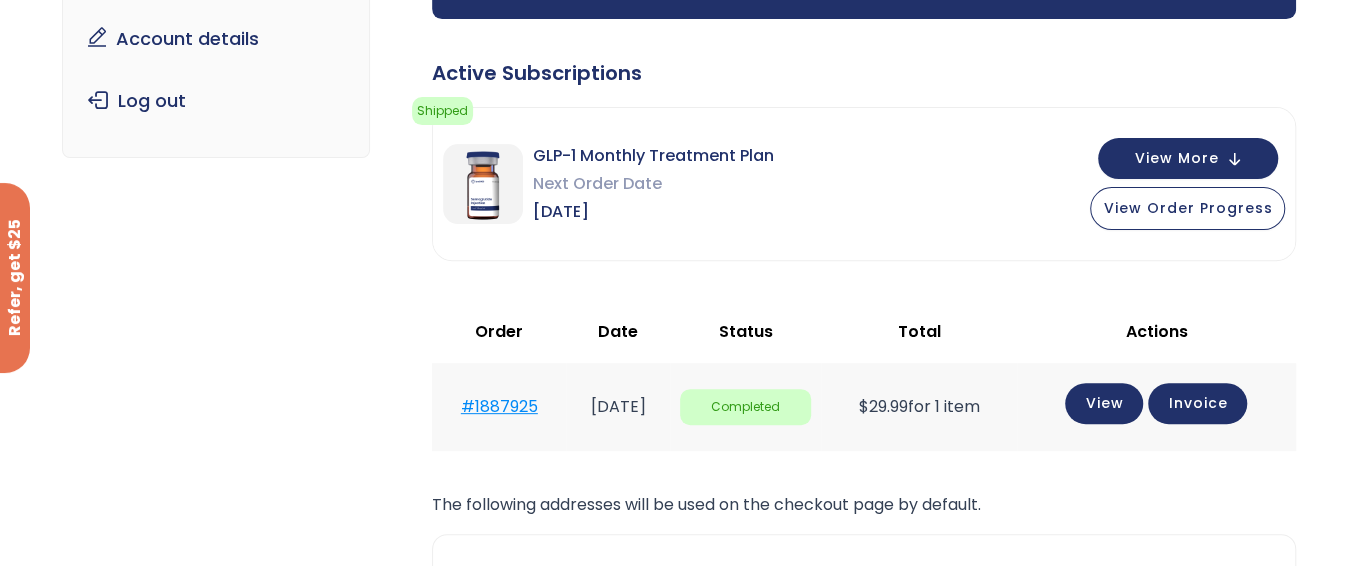 click on "#1887925" 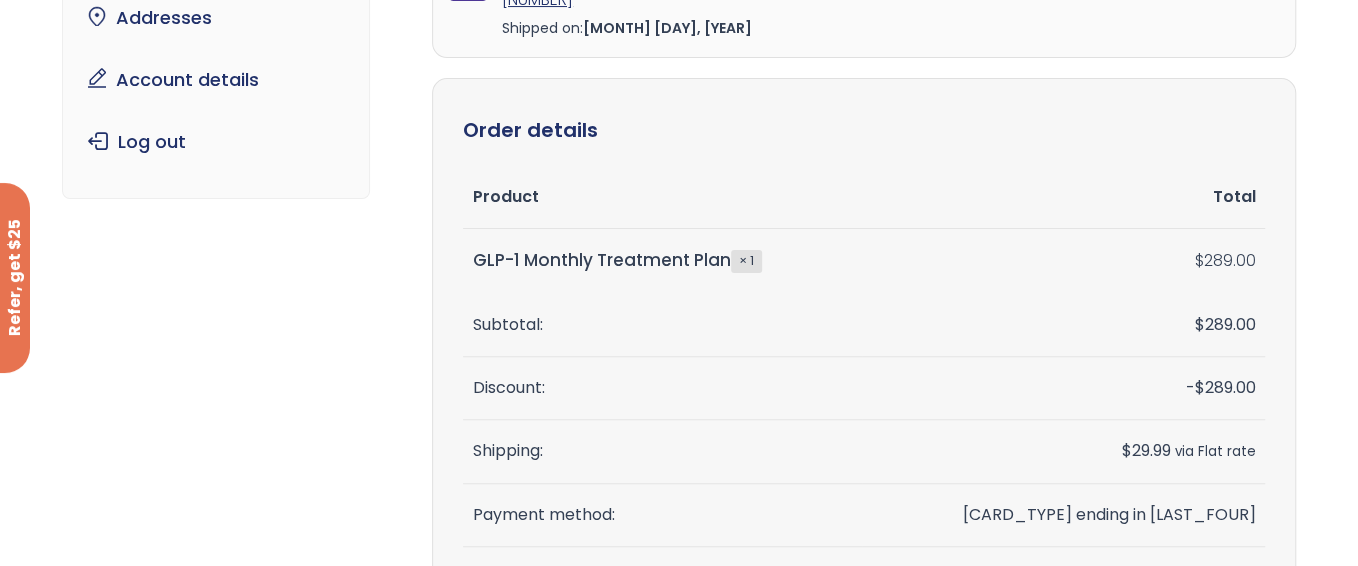 scroll, scrollTop: 200, scrollLeft: 0, axis: vertical 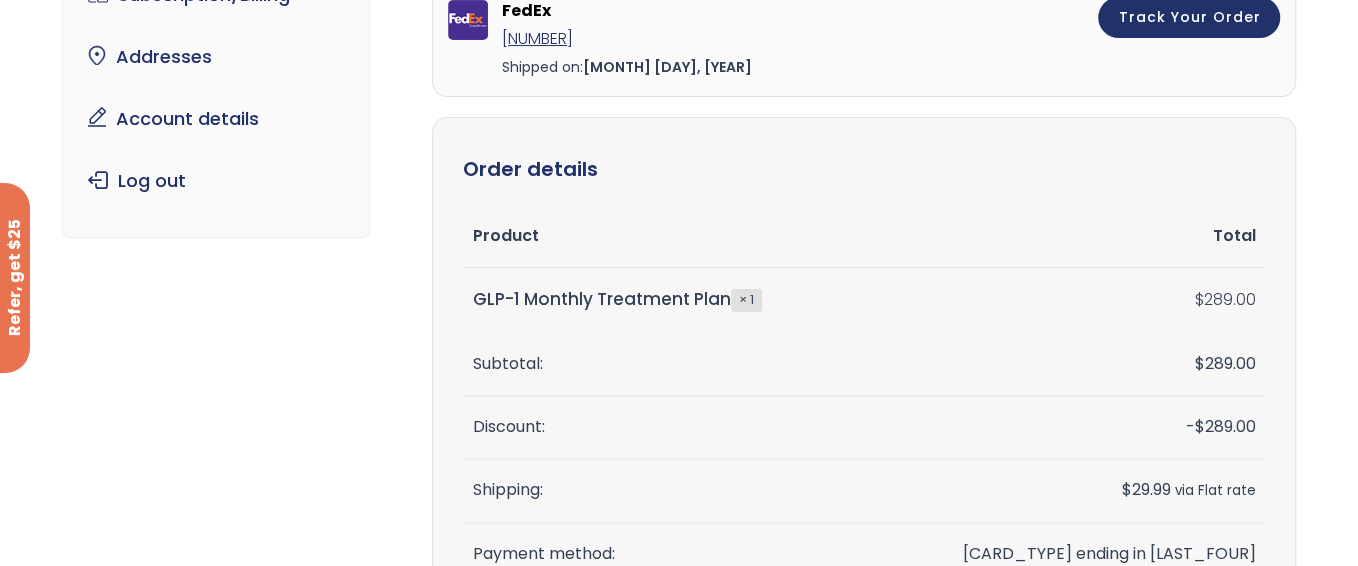 click on "GLP-1 Monthly Treatment Plan  × 1" at bounding box center (662, 300) 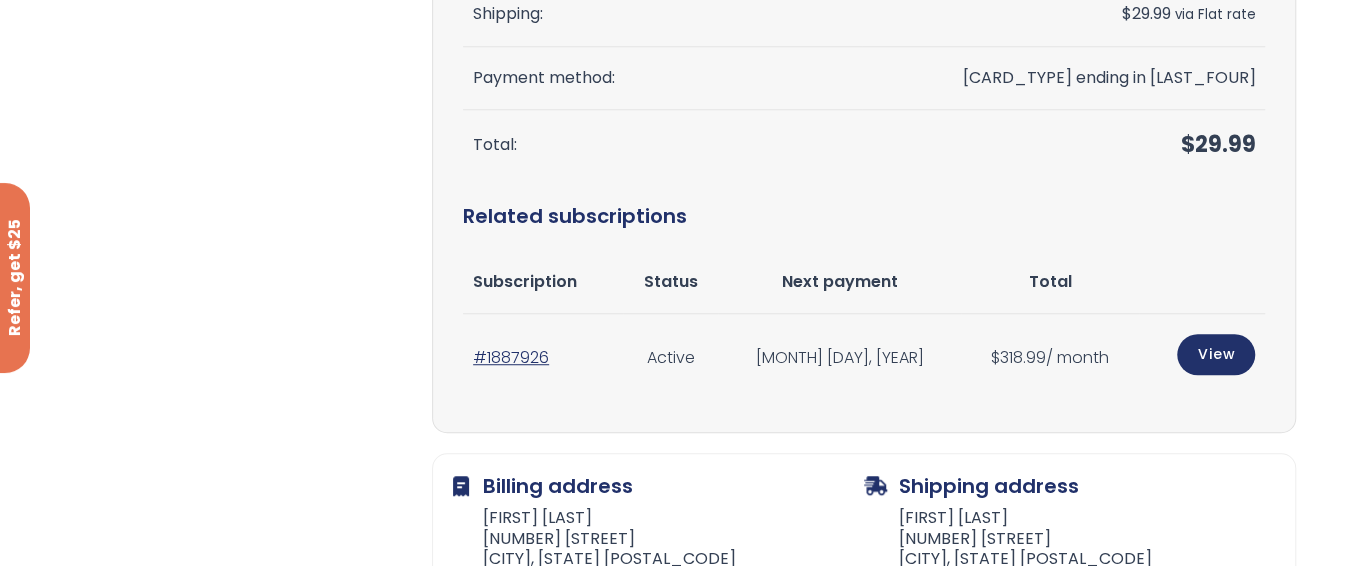 scroll, scrollTop: 700, scrollLeft: 0, axis: vertical 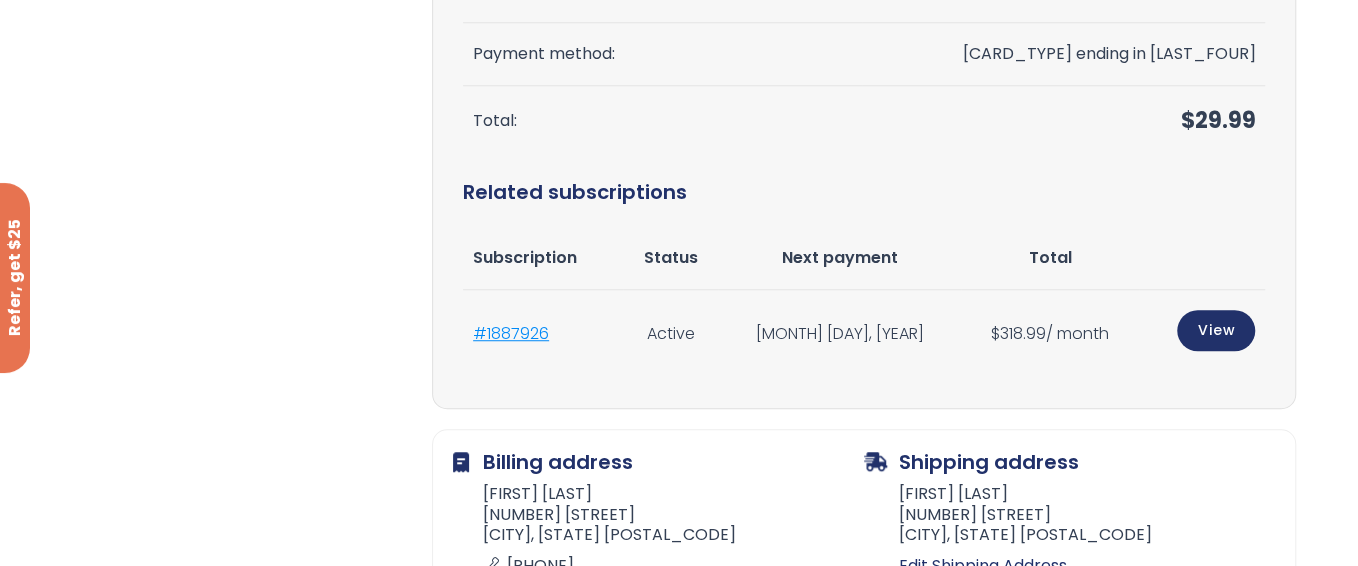 click on "#1887926" at bounding box center [511, 333] 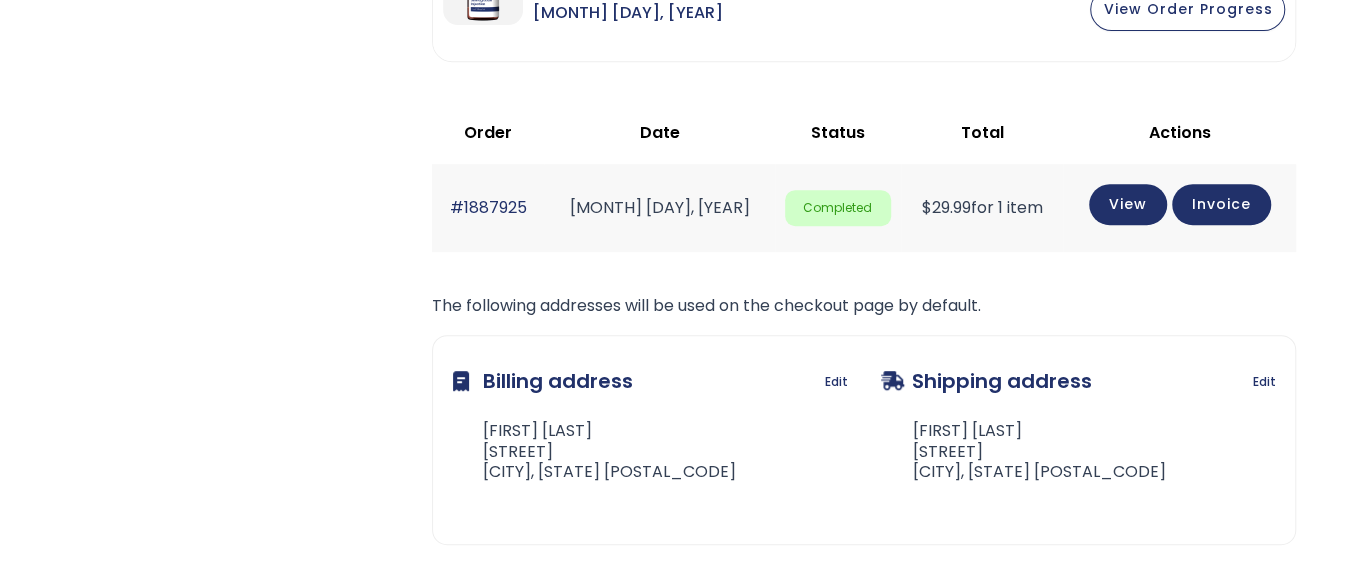 scroll, scrollTop: 500, scrollLeft: 0, axis: vertical 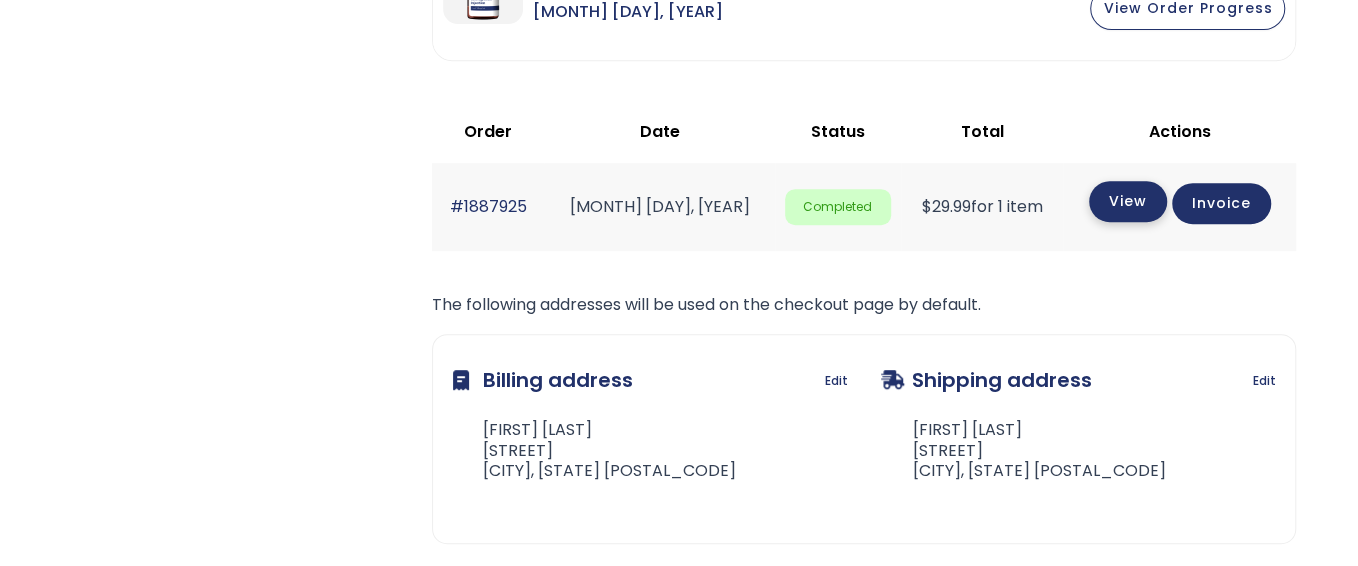 click on "View" 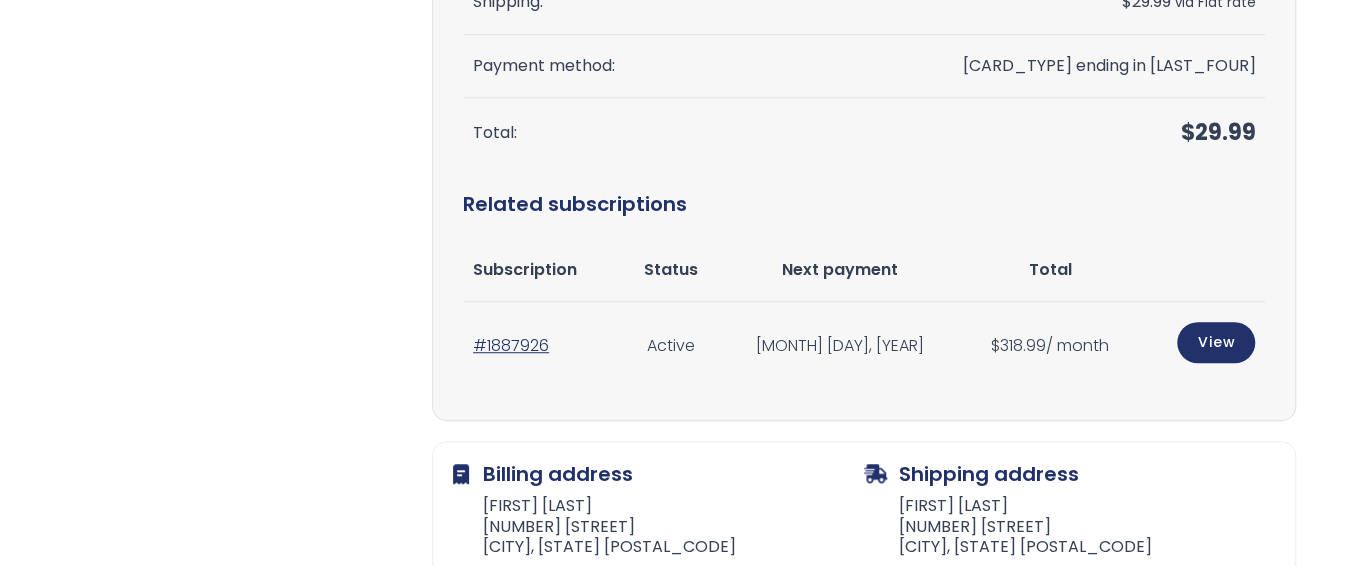 scroll, scrollTop: 700, scrollLeft: 0, axis: vertical 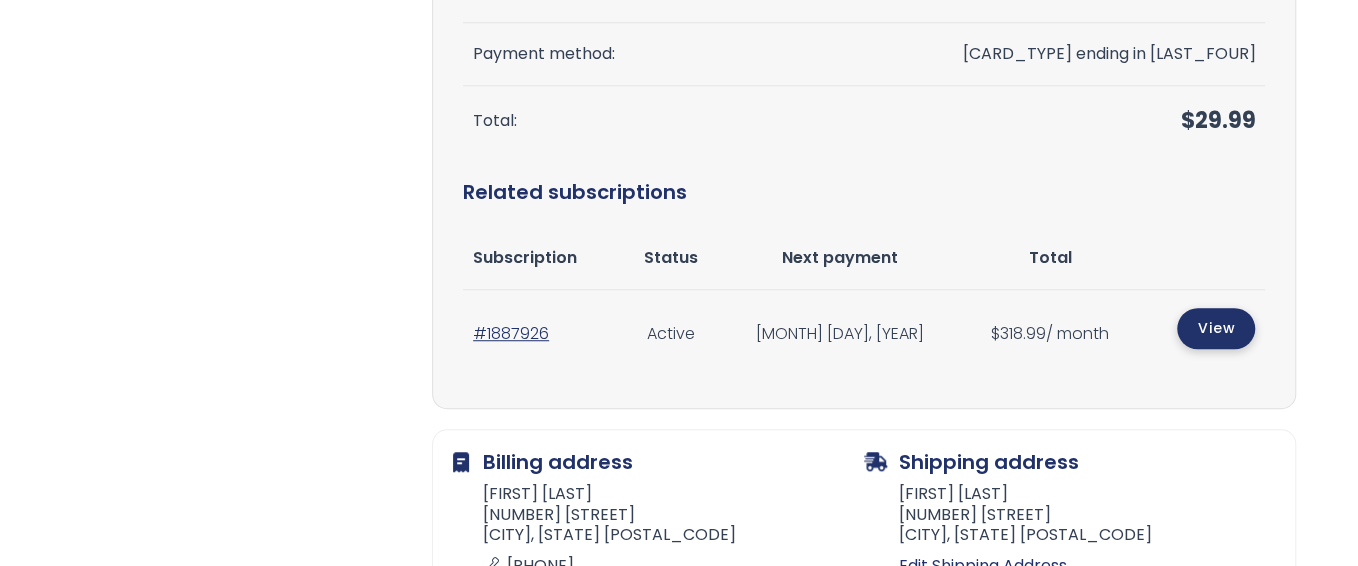 click on "View" at bounding box center (1216, 328) 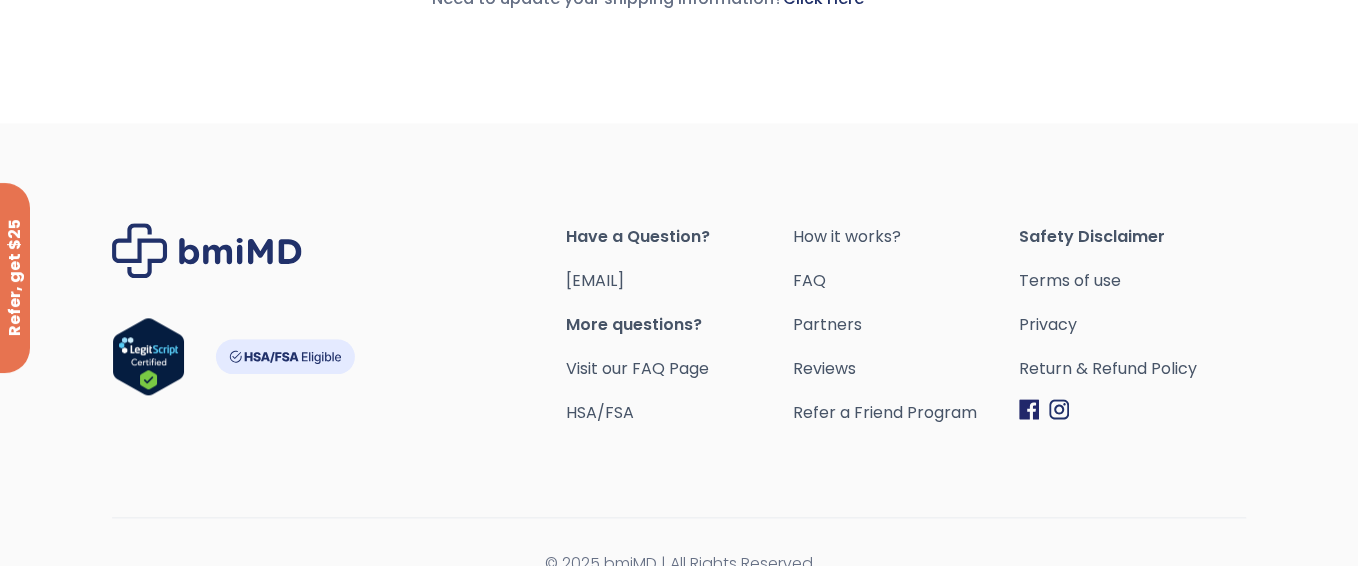 scroll, scrollTop: 1100, scrollLeft: 0, axis: vertical 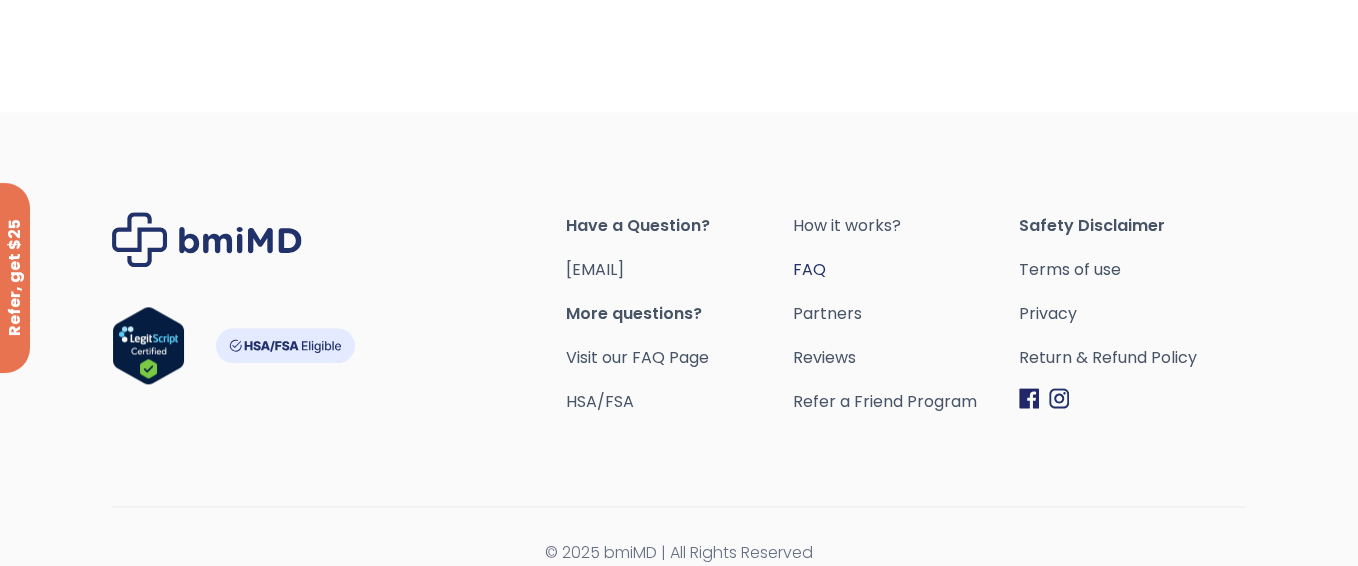 click on "FAQ" at bounding box center (905, 270) 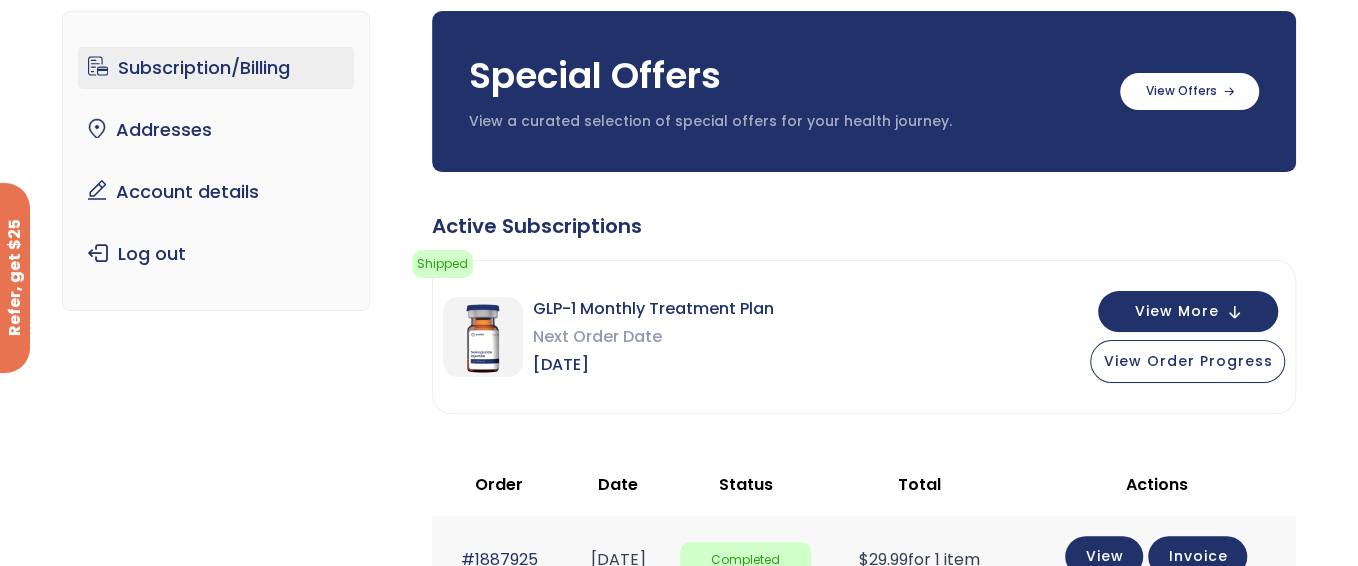 scroll, scrollTop: 100, scrollLeft: 0, axis: vertical 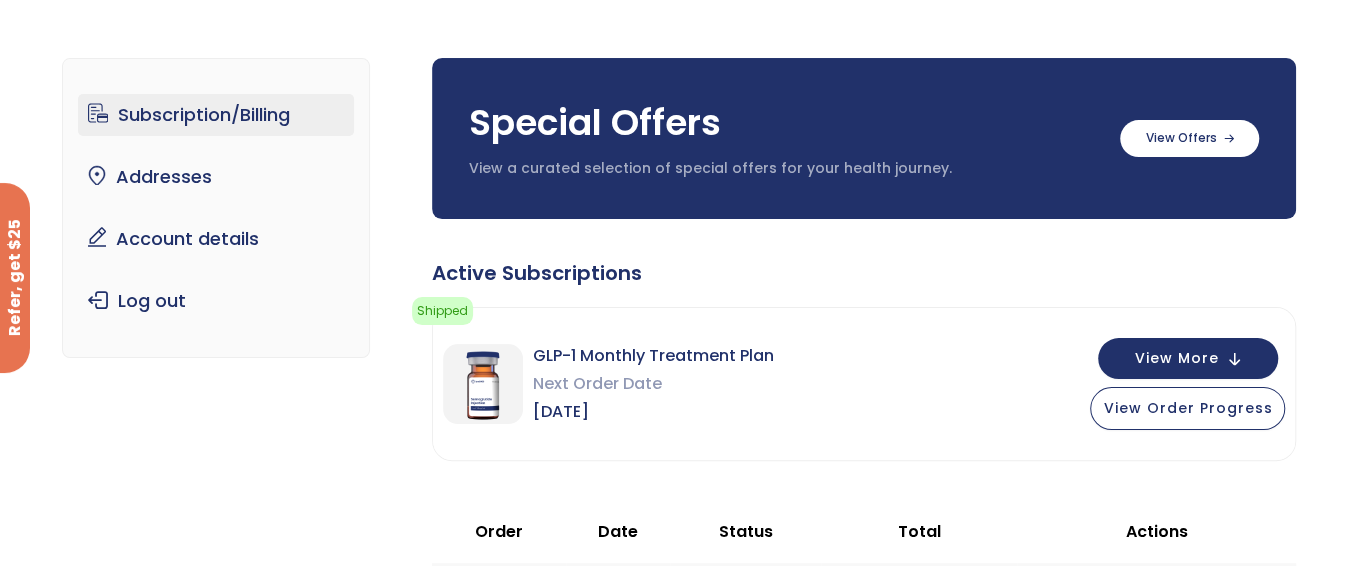 click on "Subscription/Billing" at bounding box center [216, 115] 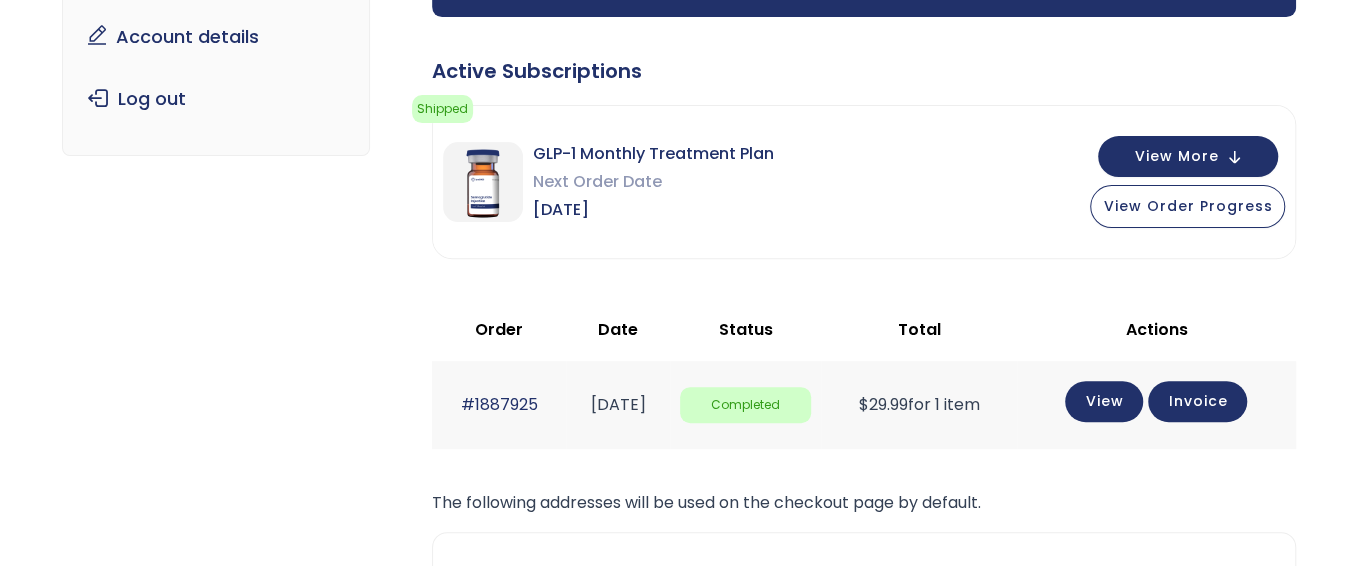 scroll, scrollTop: 300, scrollLeft: 0, axis: vertical 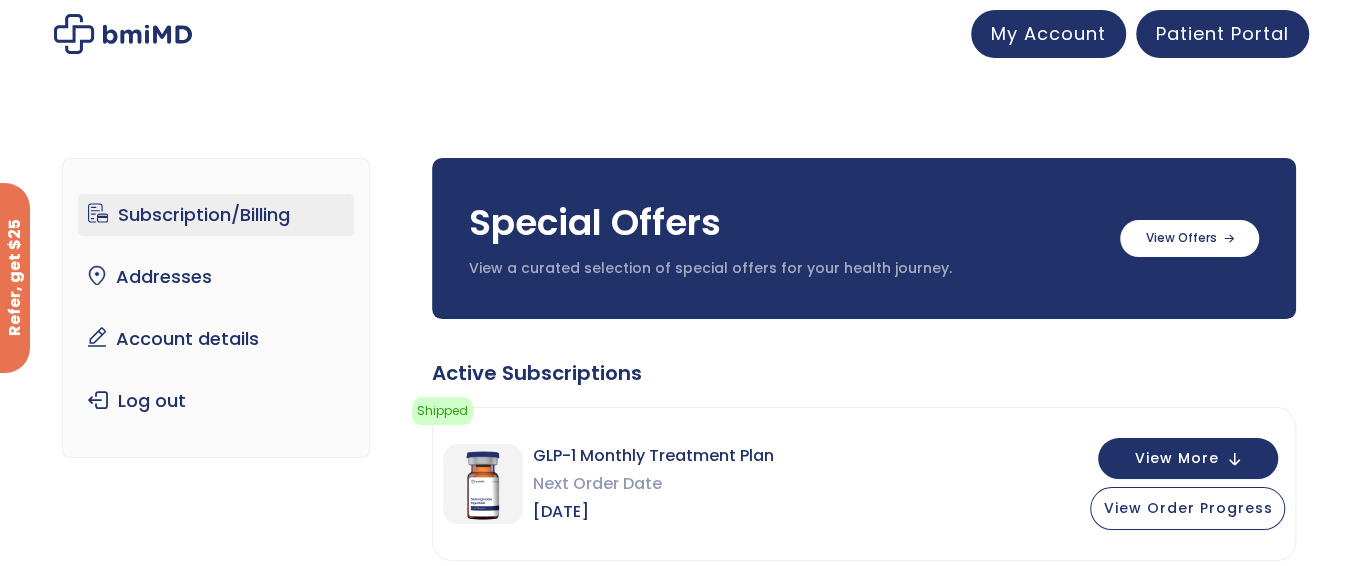 click on "Subscription/Billing" at bounding box center (216, 215) 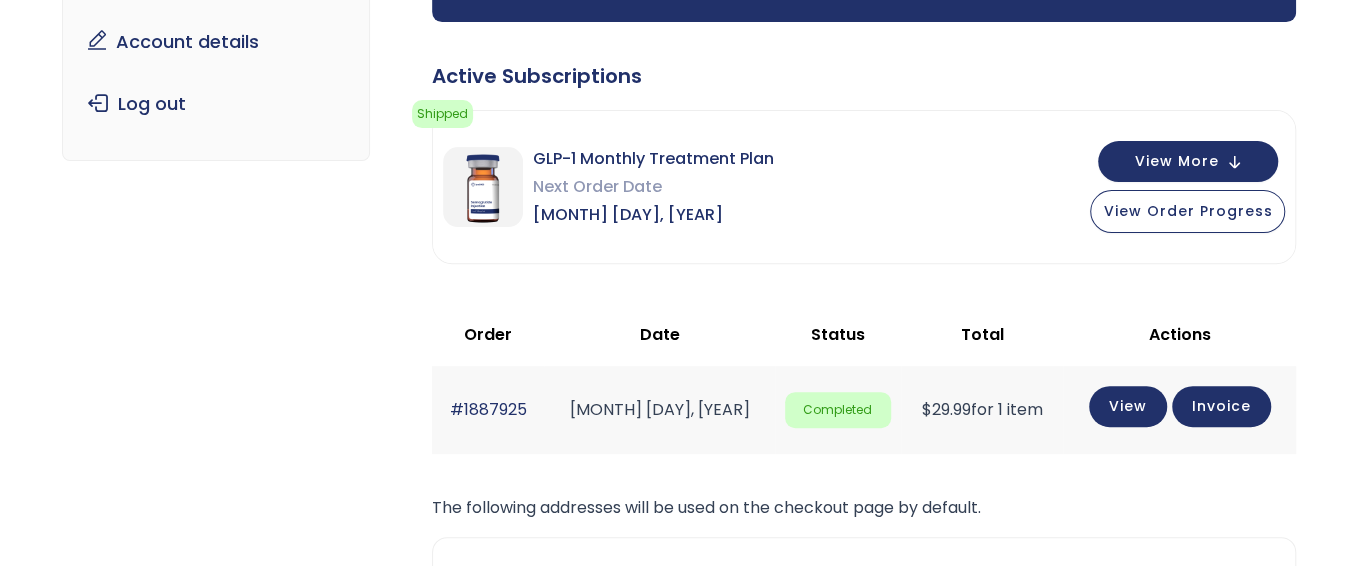scroll, scrollTop: 300, scrollLeft: 0, axis: vertical 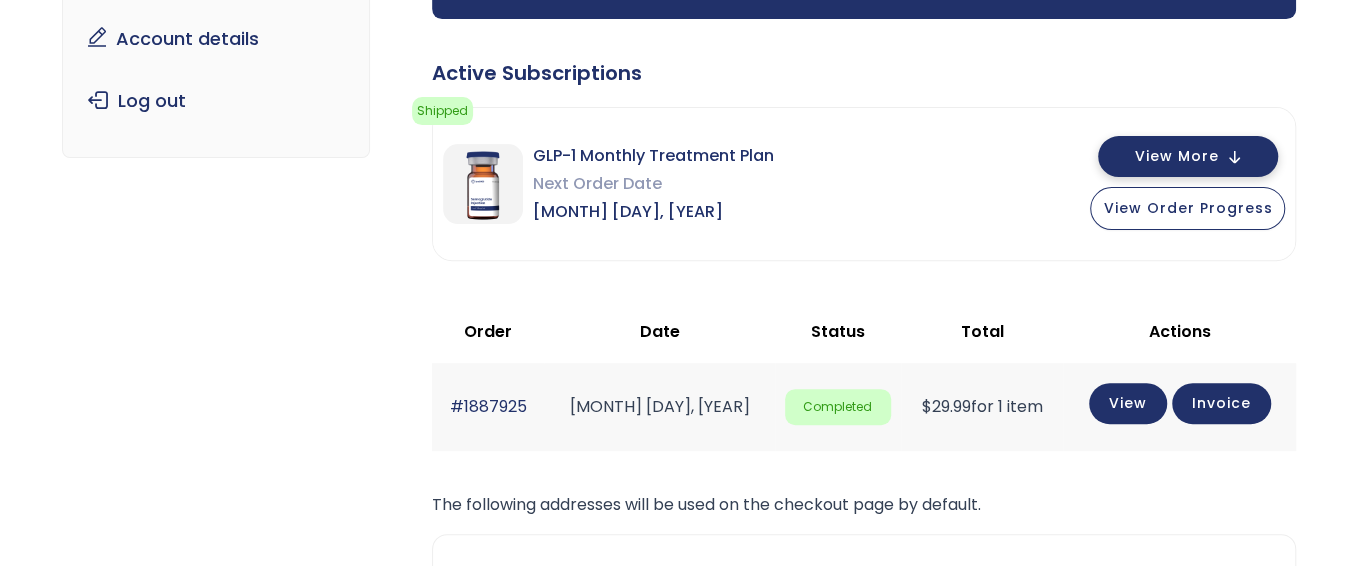 click on "View More" at bounding box center (1176, 156) 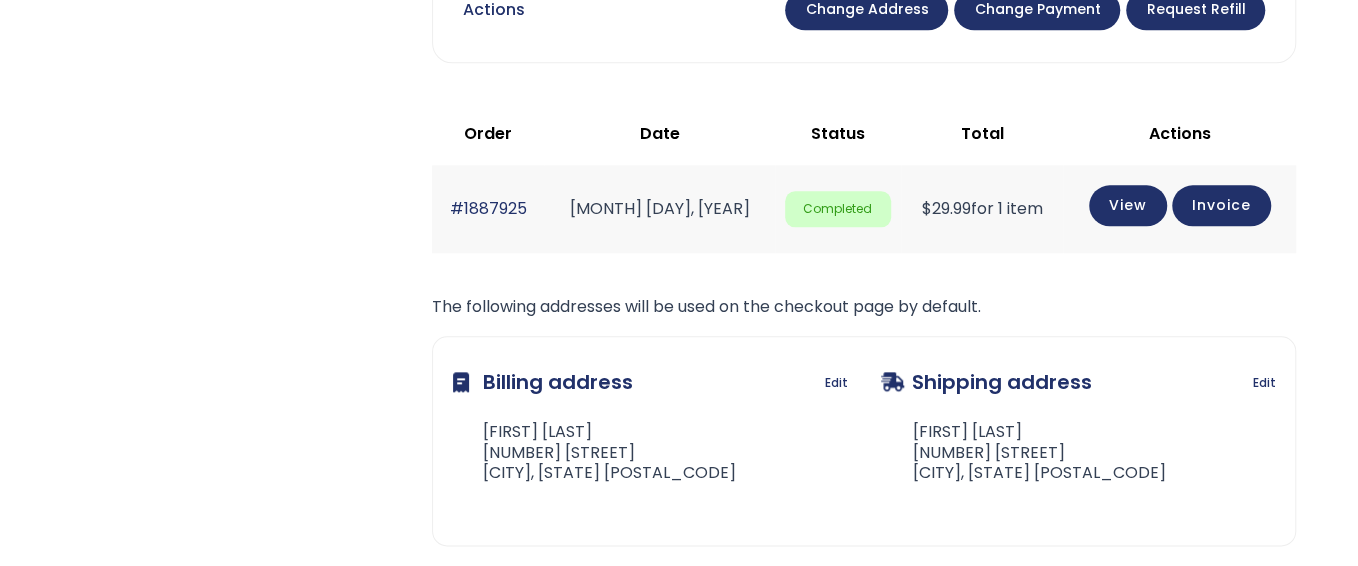 scroll, scrollTop: 1200, scrollLeft: 0, axis: vertical 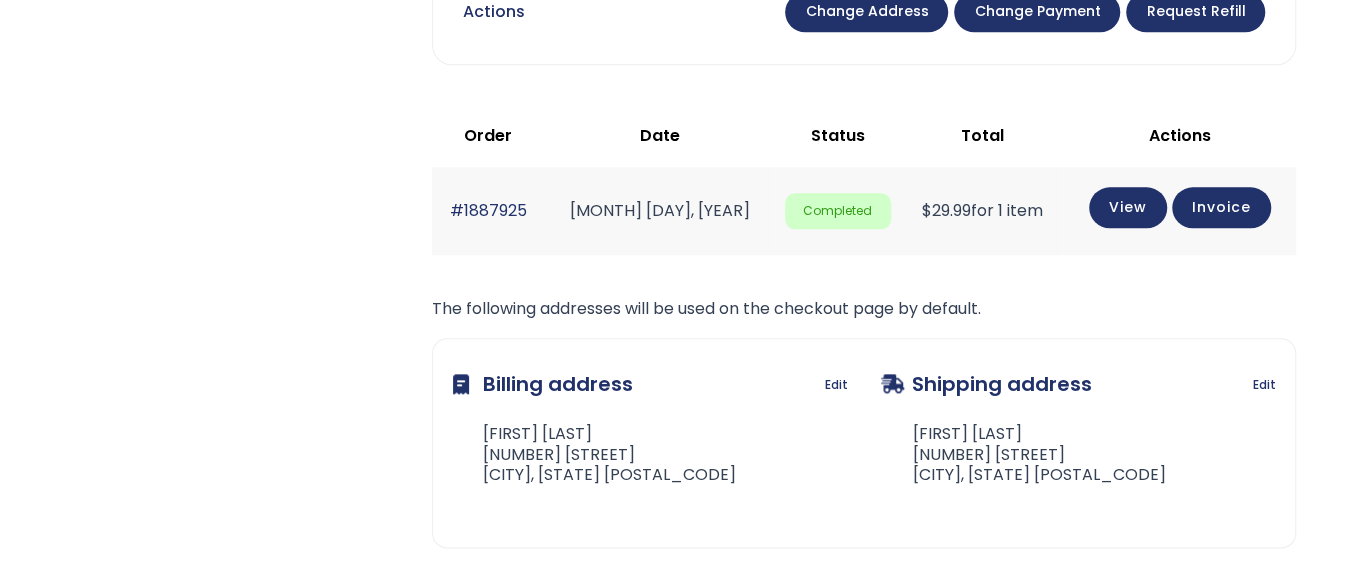 click on "Subscription/Billing
bmiRewards
Addresses
Account details
Submit a Review
Log out
Subscription/Billing
Special Offers
View a curated selection of special offers for your health journey.
Semaglutide 3 month $233/month + FREE SHIPPING" at bounding box center [679, -203] 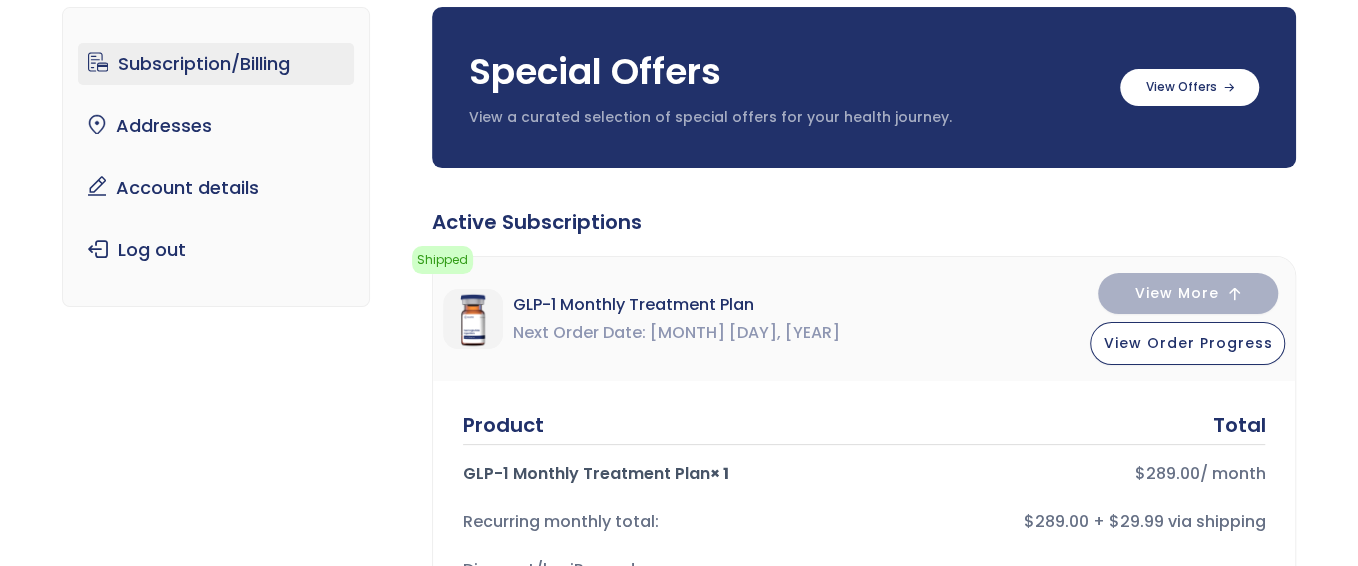 scroll, scrollTop: 100, scrollLeft: 0, axis: vertical 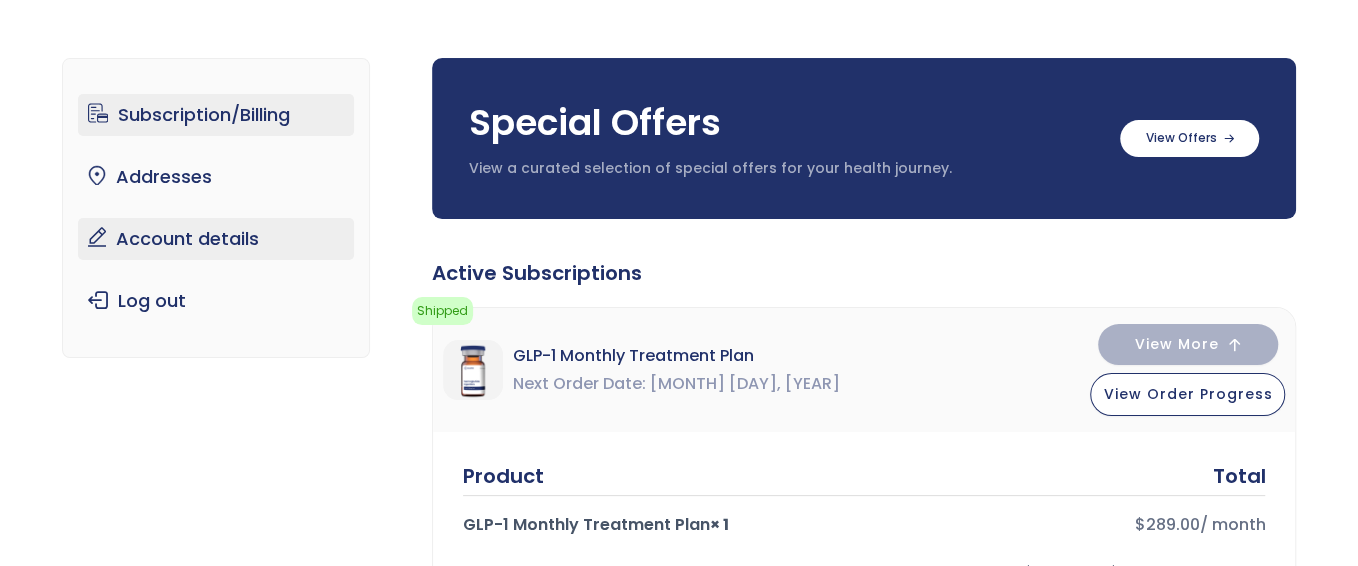 click on "Account details" at bounding box center (216, 239) 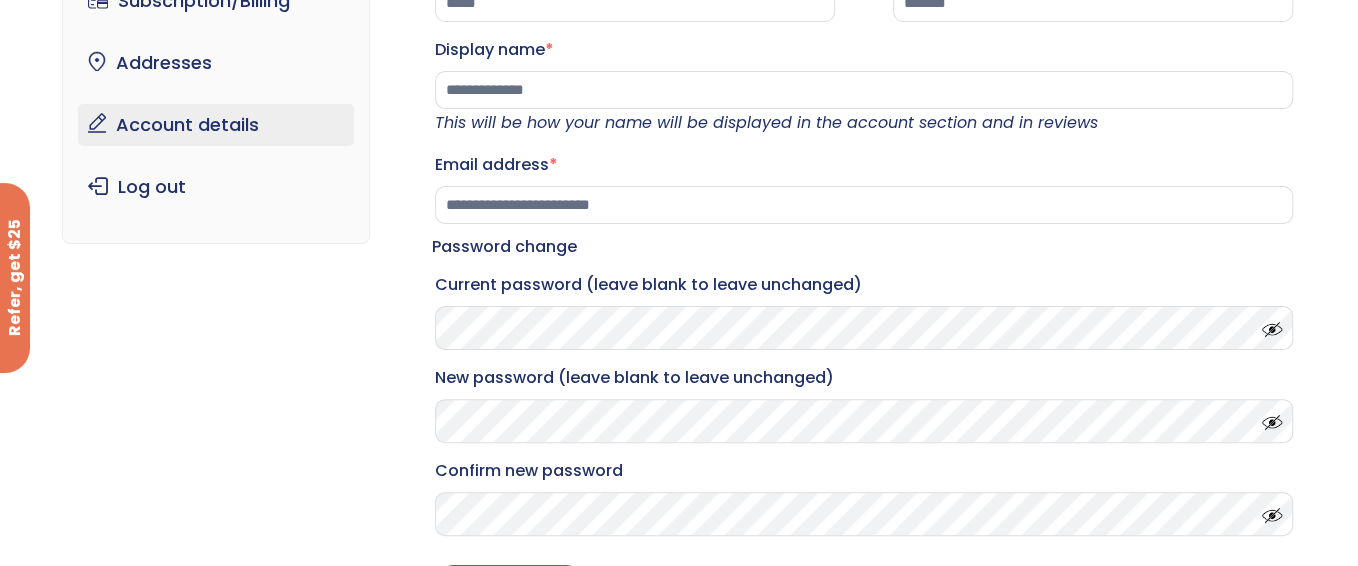 scroll, scrollTop: 0, scrollLeft: 0, axis: both 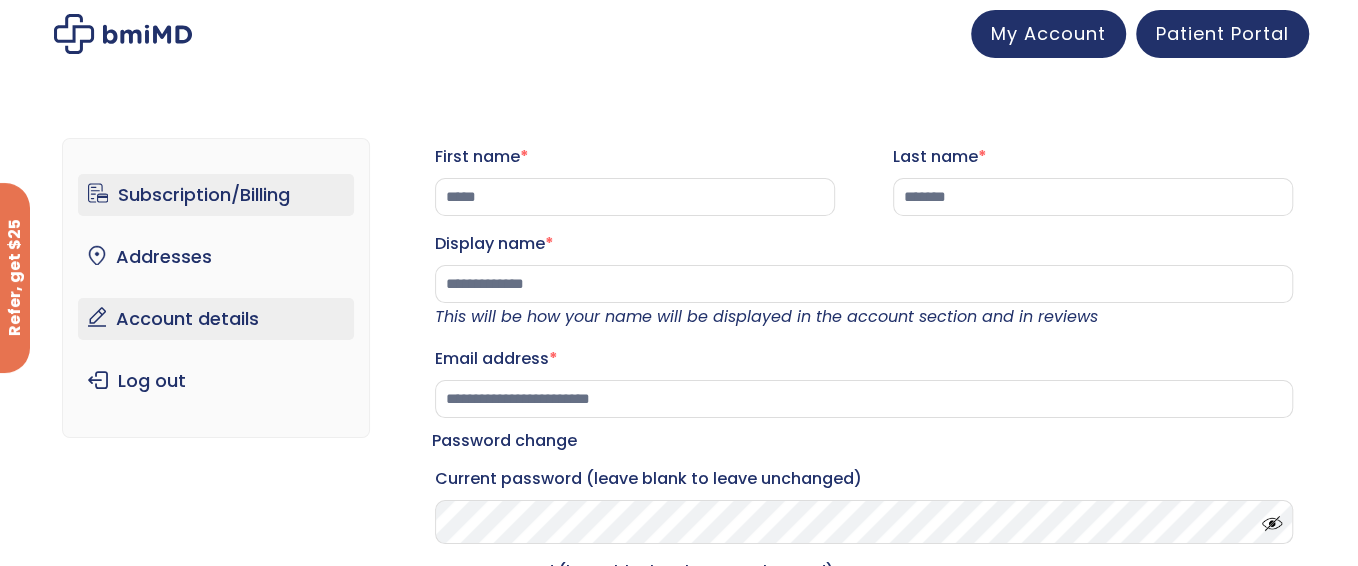 click on "Subscription/Billing" at bounding box center [216, 195] 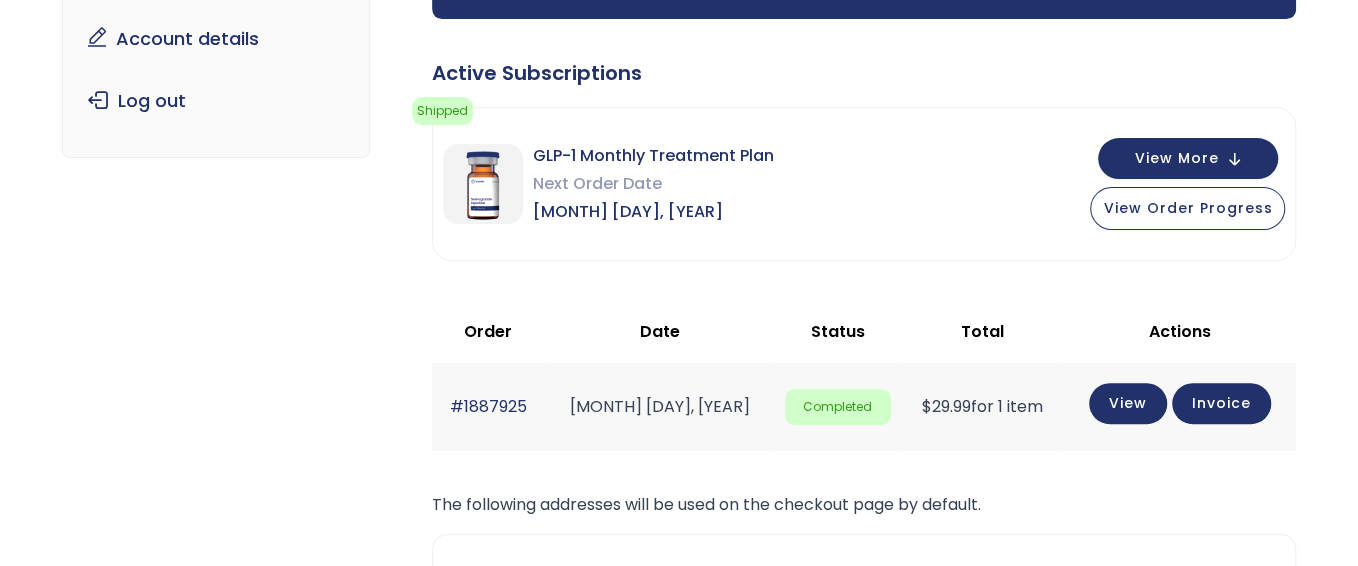 scroll, scrollTop: 300, scrollLeft: 0, axis: vertical 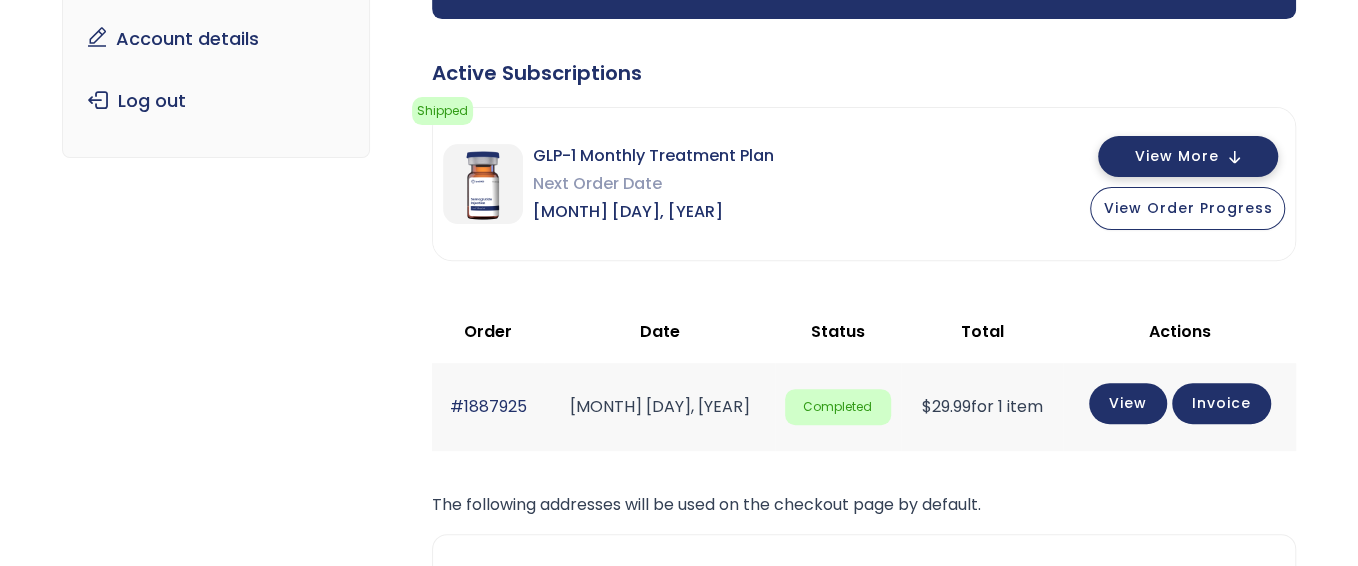 click on "View More" at bounding box center [1176, 156] 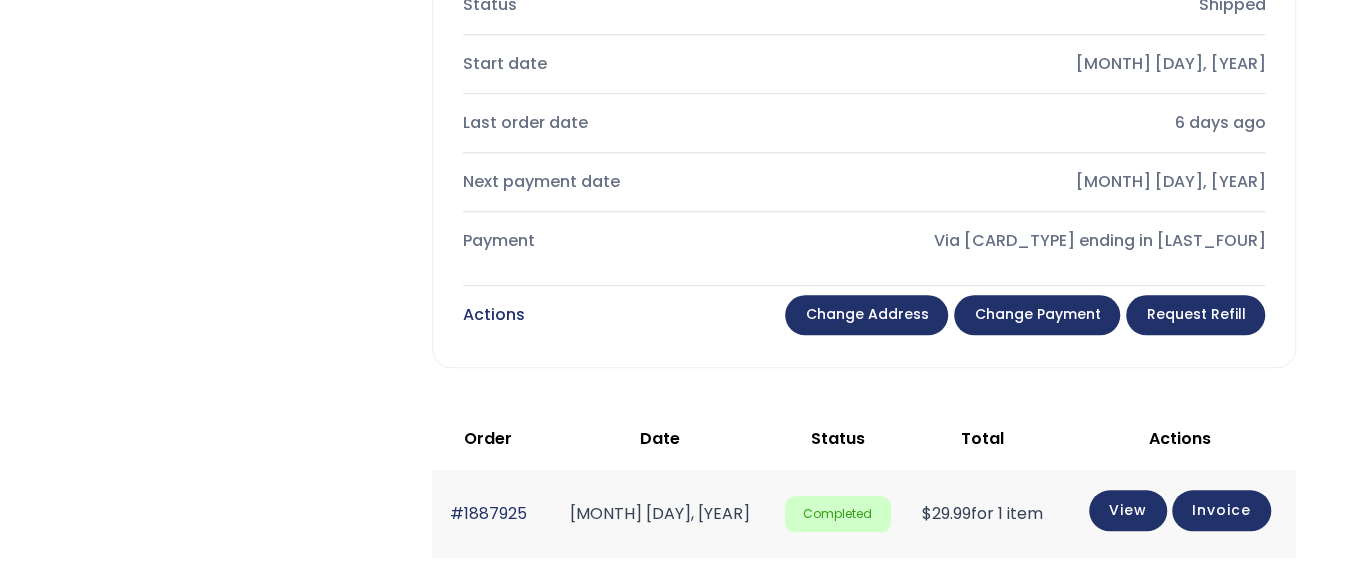 scroll, scrollTop: 900, scrollLeft: 0, axis: vertical 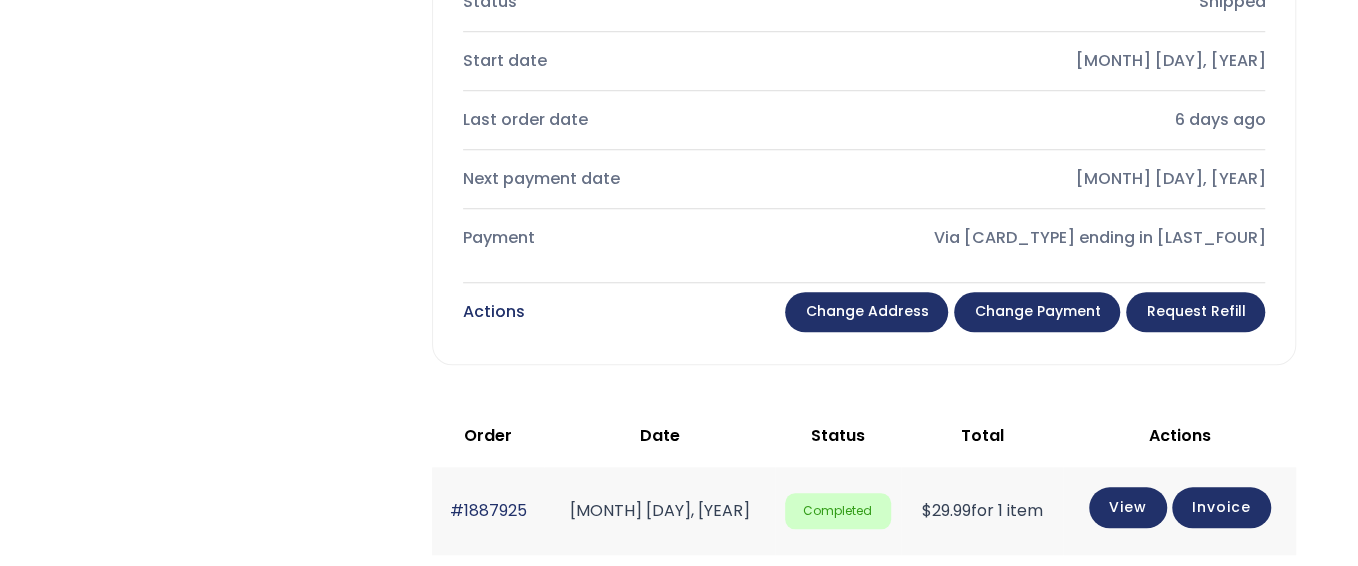 click on "Change payment" at bounding box center [1037, 312] 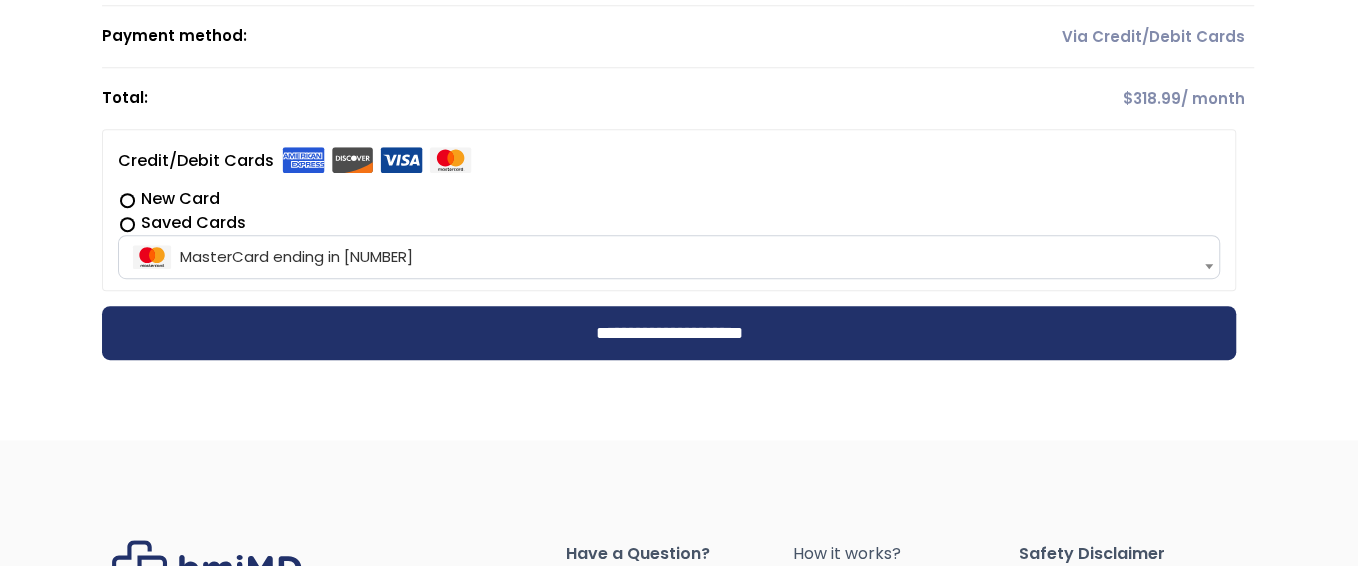 scroll, scrollTop: 600, scrollLeft: 0, axis: vertical 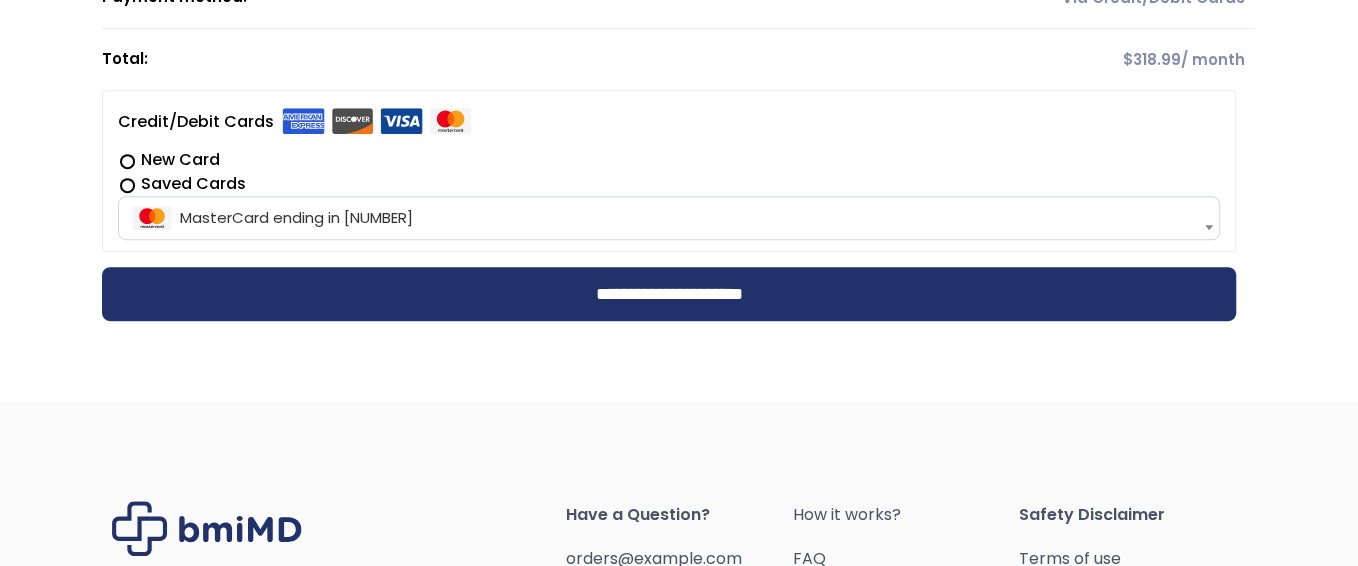 click at bounding box center [1209, 227] 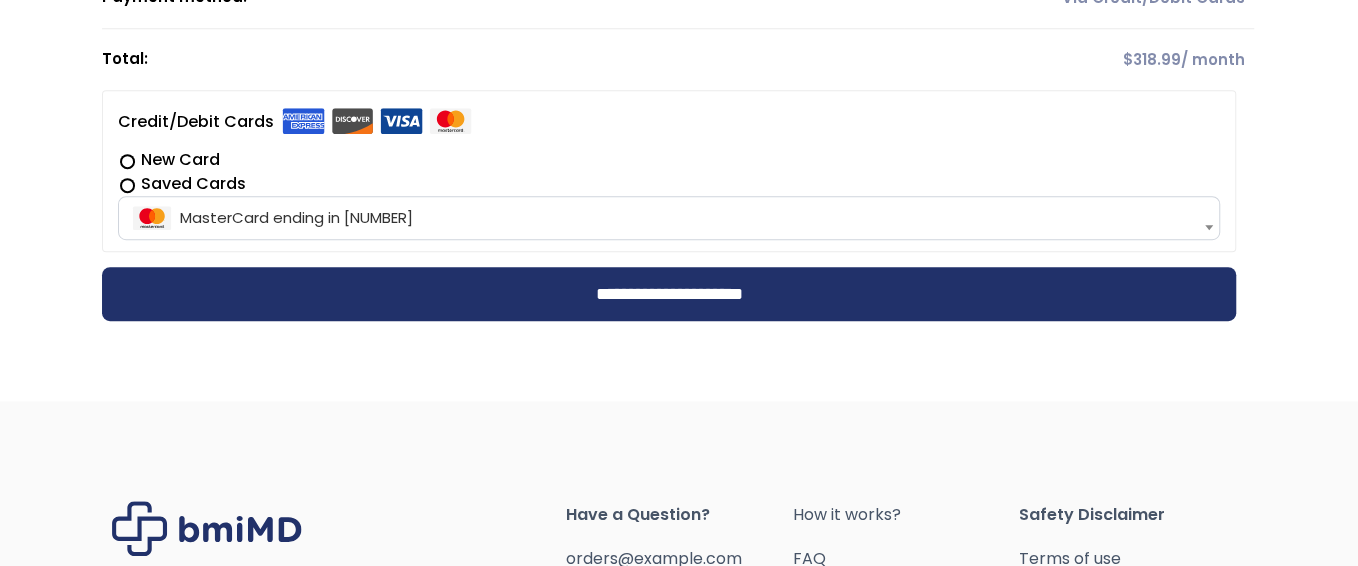 click at bounding box center [1209, 227] 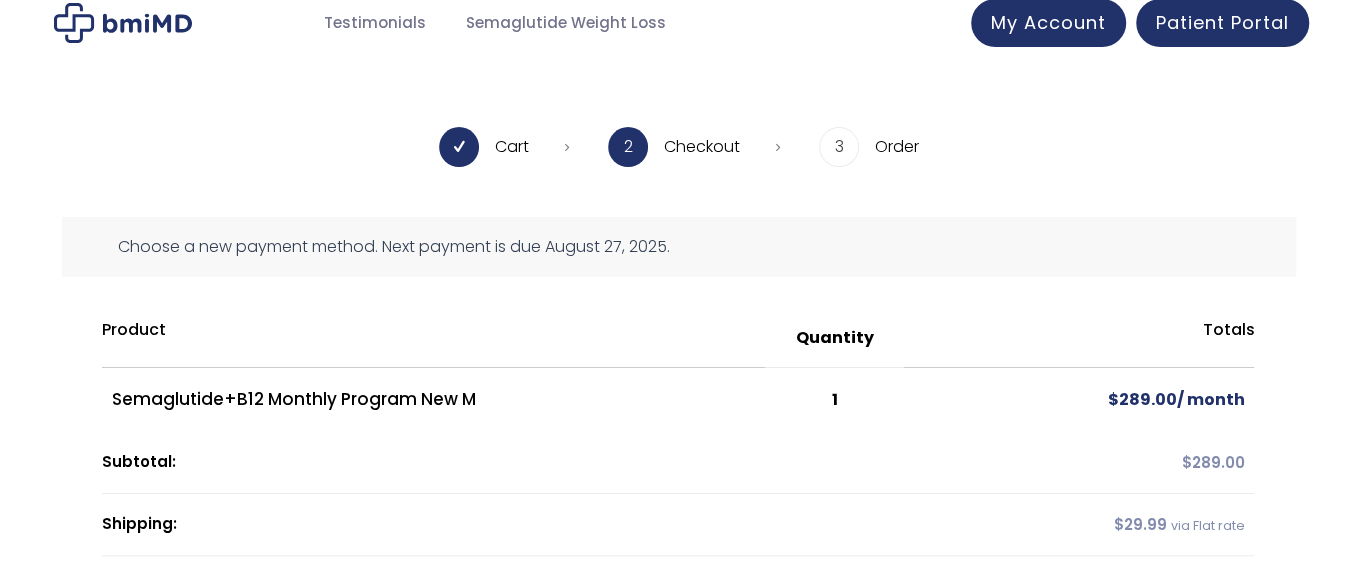 scroll, scrollTop: 0, scrollLeft: 0, axis: both 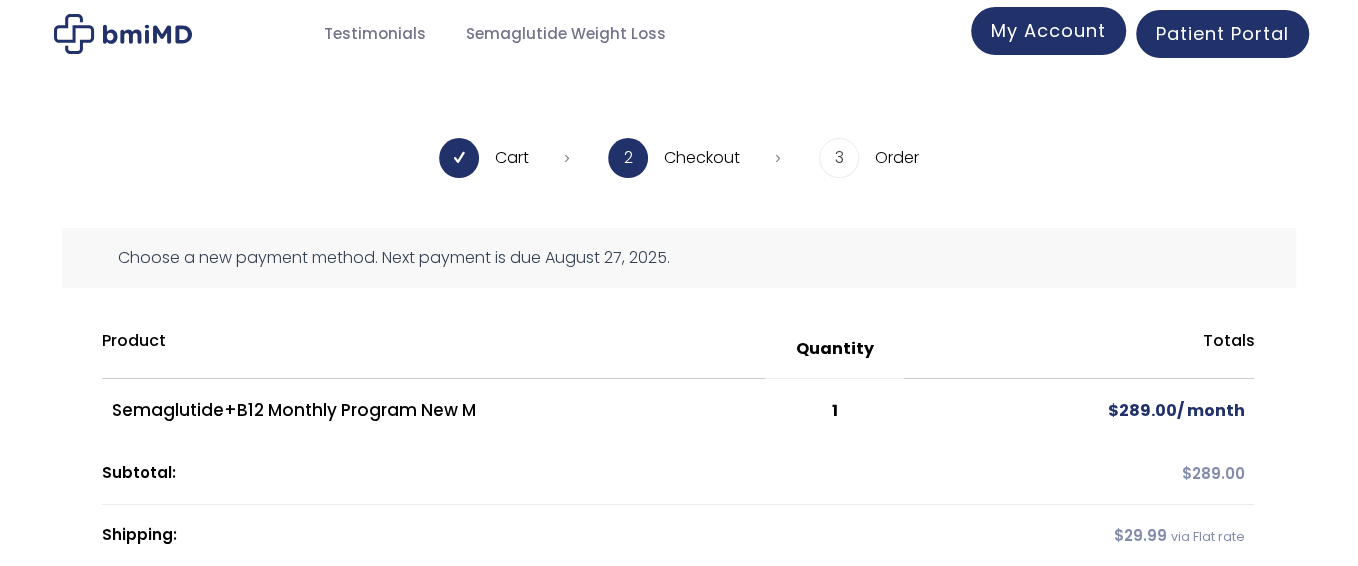 click on "My Account" at bounding box center [1048, 30] 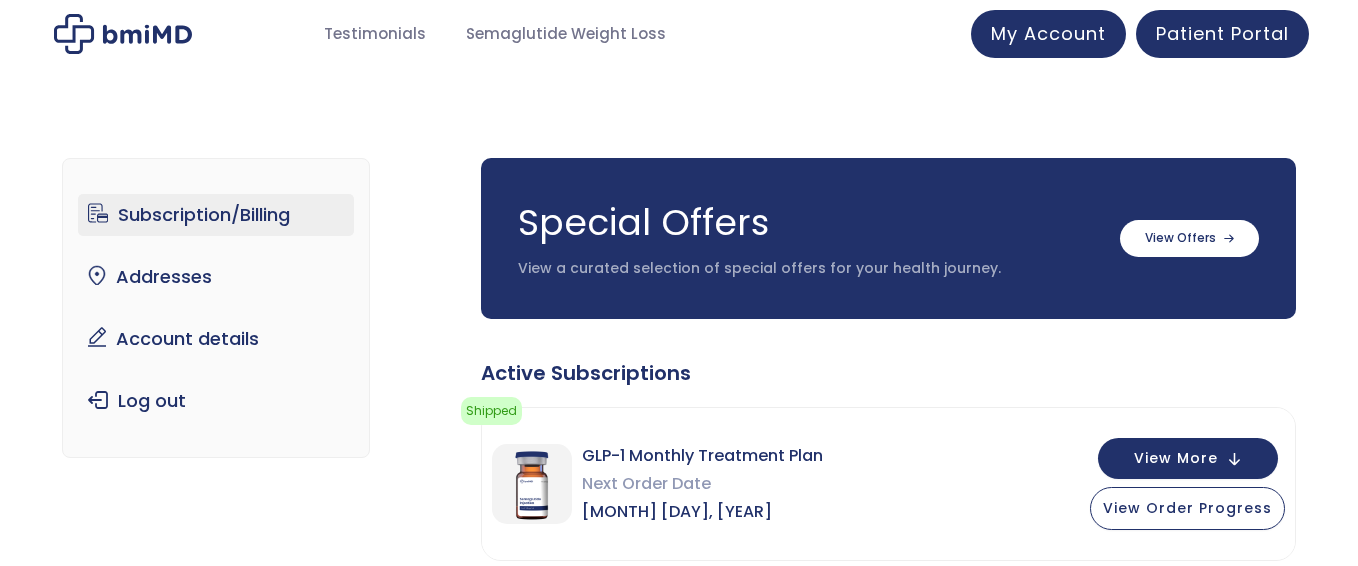 scroll, scrollTop: 0, scrollLeft: 0, axis: both 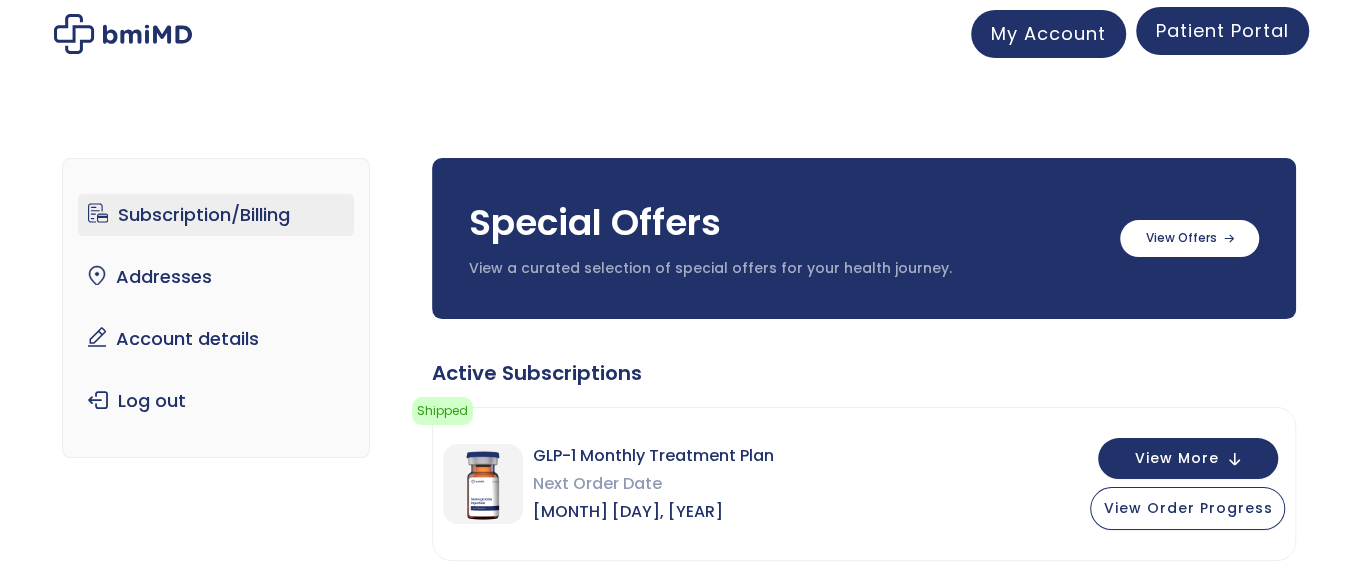click on "Patient Portal" at bounding box center [1222, 30] 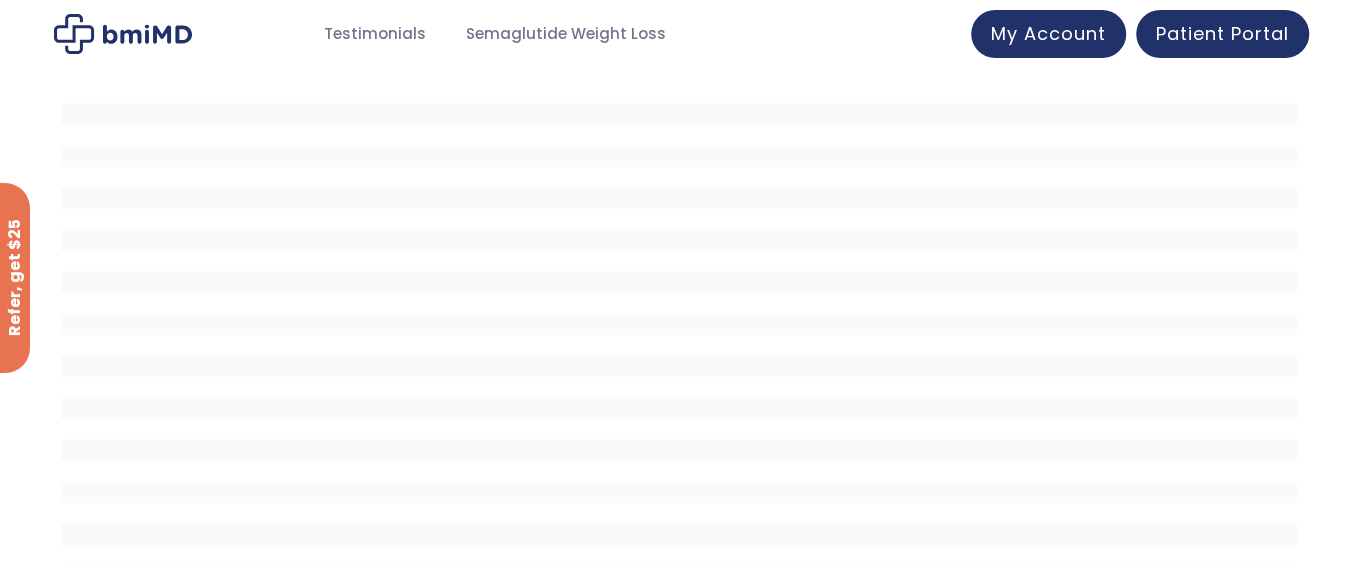 scroll, scrollTop: 83, scrollLeft: 0, axis: vertical 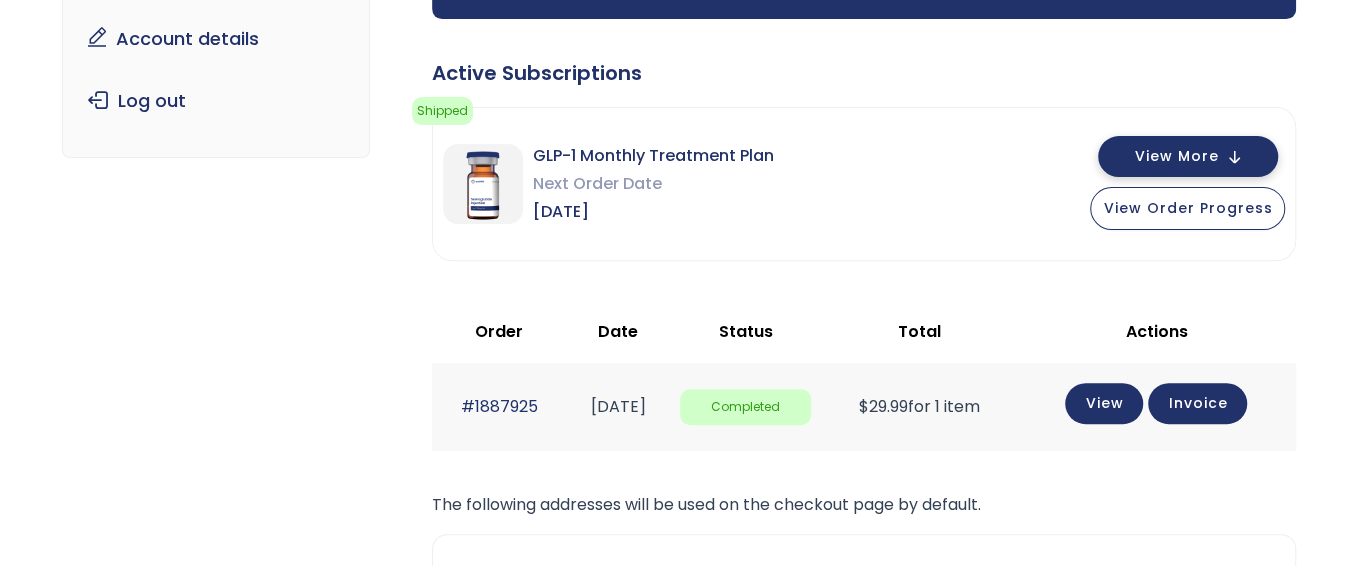 click on "View More" at bounding box center (1176, 156) 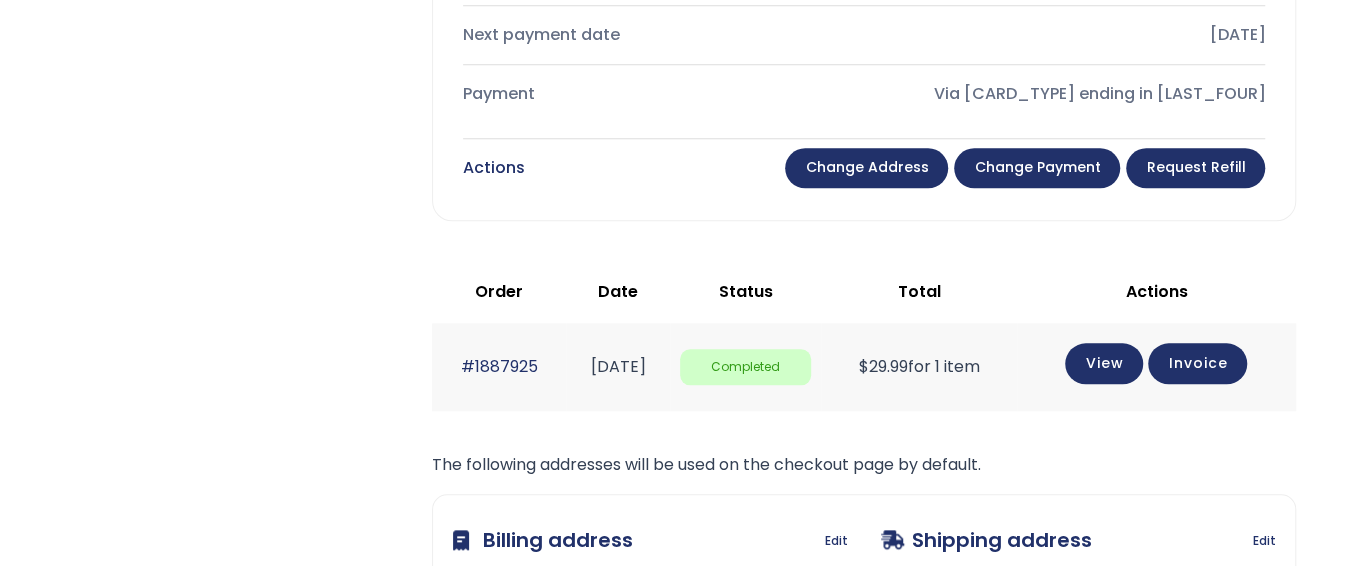 scroll, scrollTop: 1100, scrollLeft: 0, axis: vertical 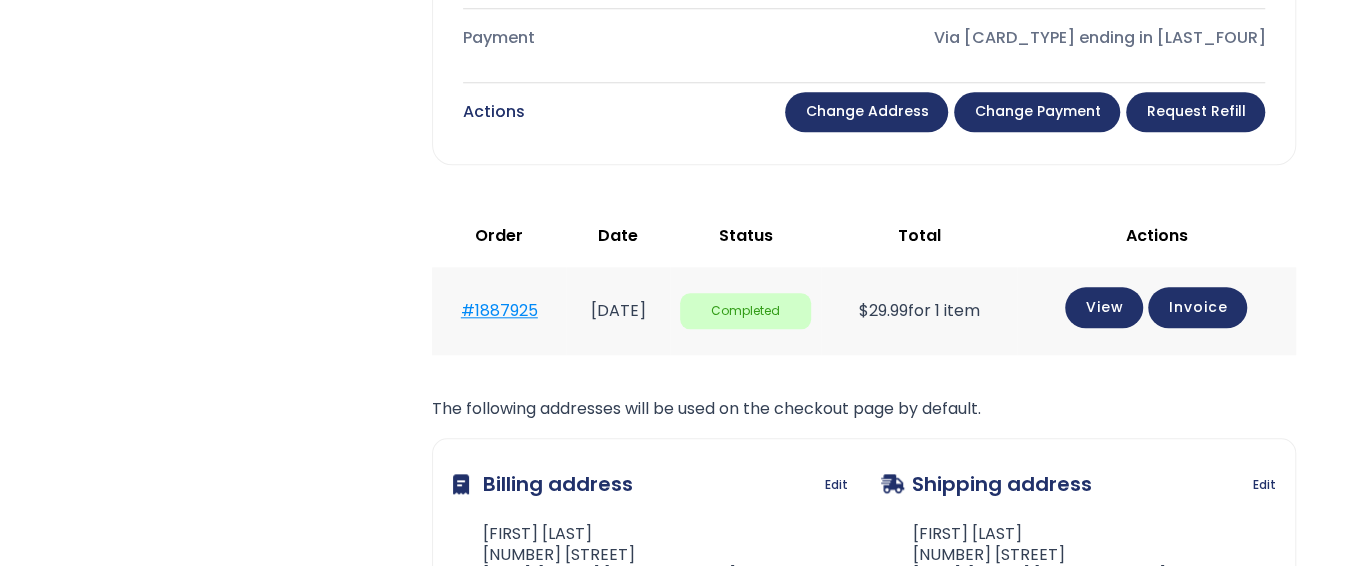 drag, startPoint x: 542, startPoint y: 312, endPoint x: 456, endPoint y: 311, distance: 86.00581 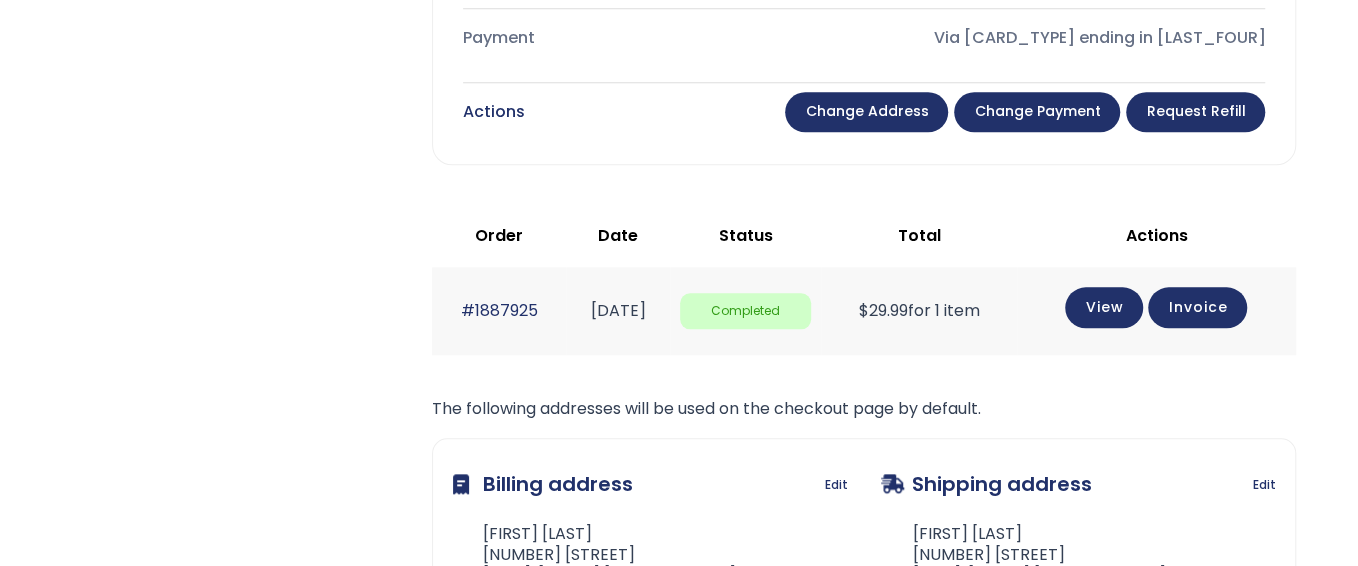 click on "Subscription/Billing
bmiRewards
Addresses
Account details
Submit a Review
Log out
Subscription/Billing
Special Offers
View a curated selection of special offers for your health journey.
Semaglutide 3 month $233/month + FREE SHIPPING" at bounding box center (679, -103) 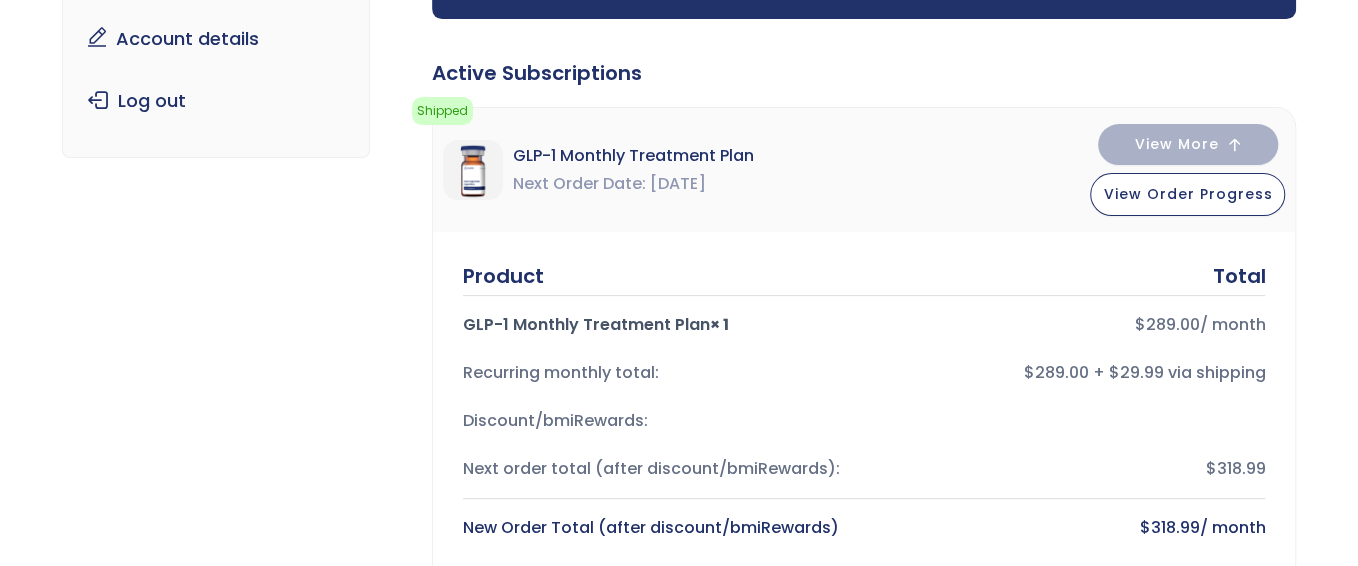 scroll, scrollTop: 300, scrollLeft: 0, axis: vertical 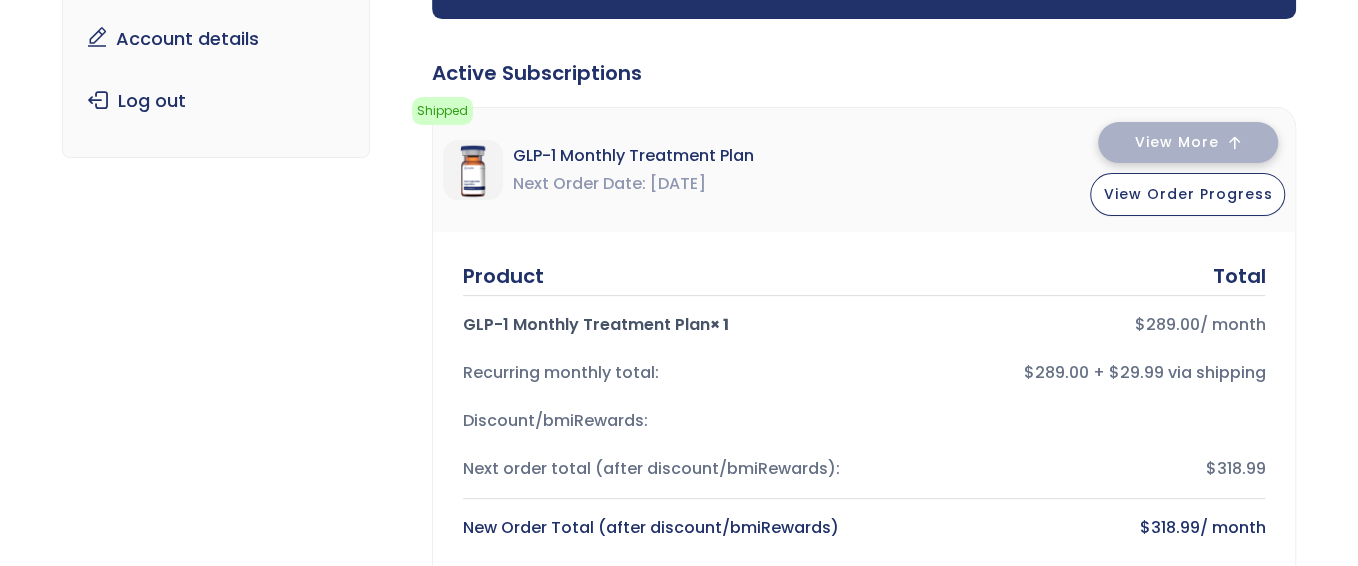 click on "View More" at bounding box center [1176, 142] 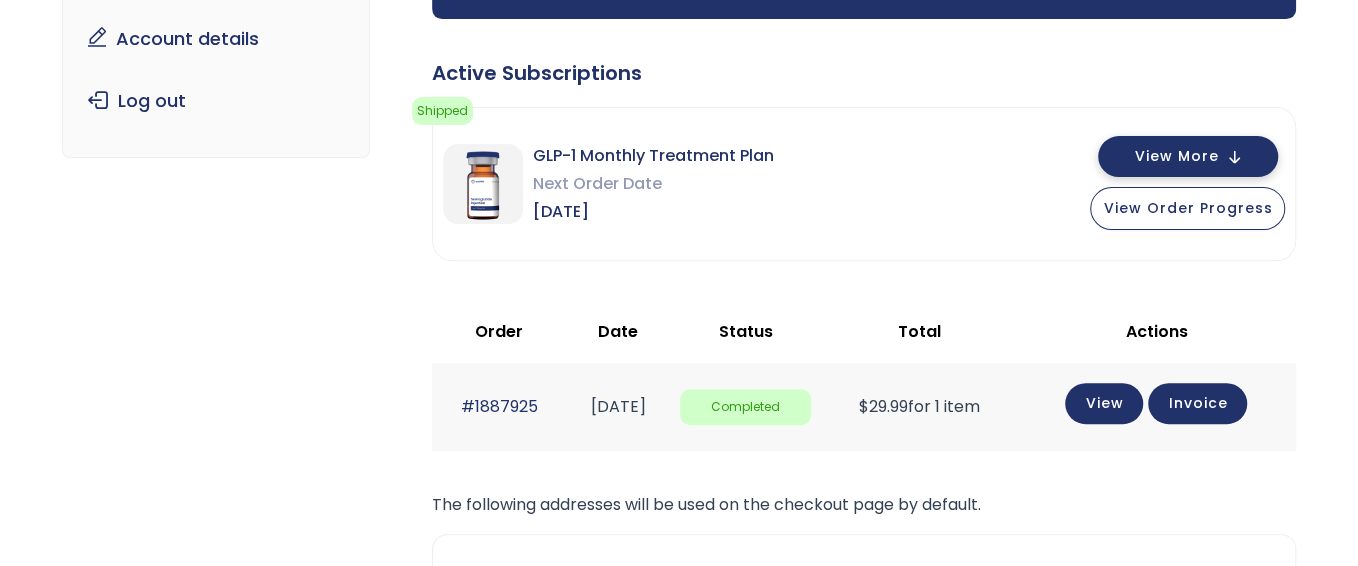 click on "View More" at bounding box center (1176, 156) 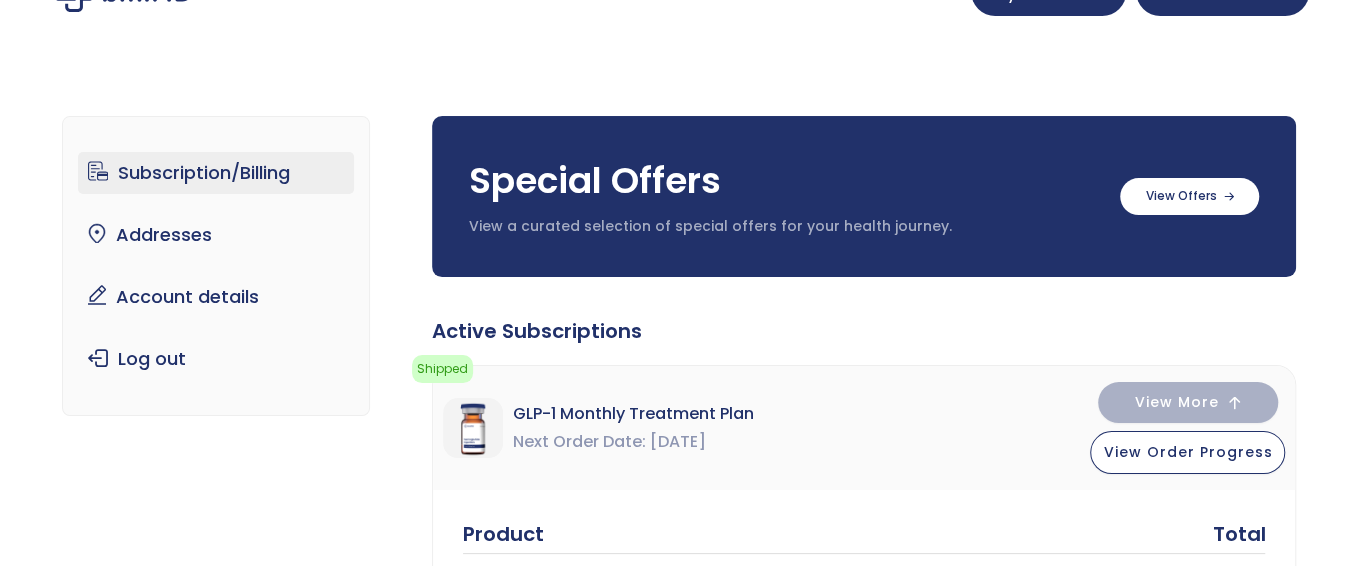 scroll, scrollTop: 0, scrollLeft: 0, axis: both 